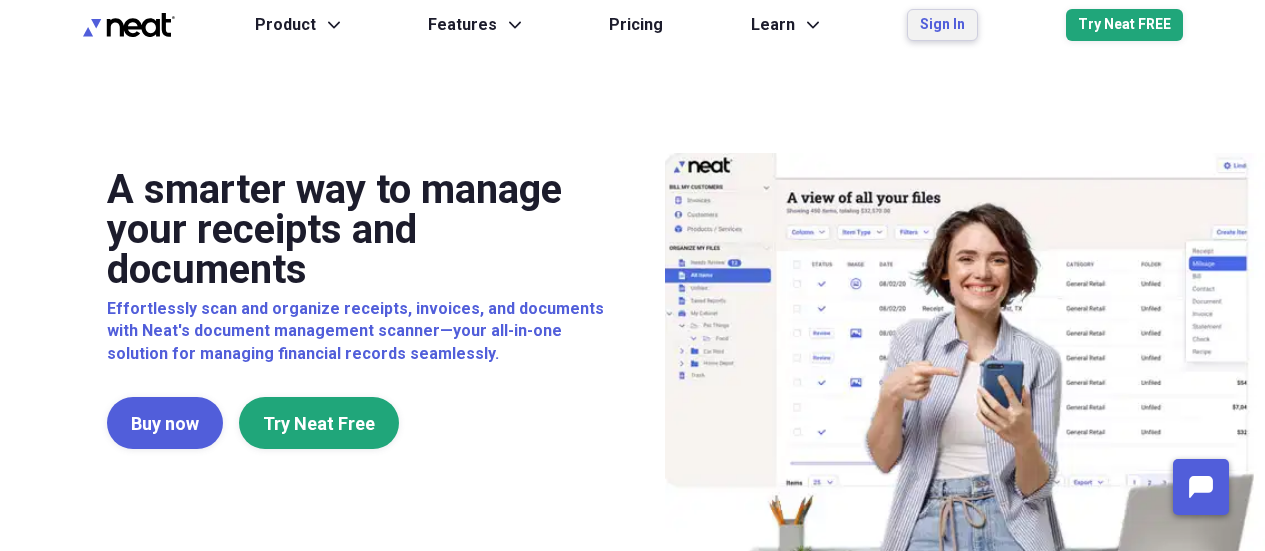 scroll, scrollTop: 0, scrollLeft: 0, axis: both 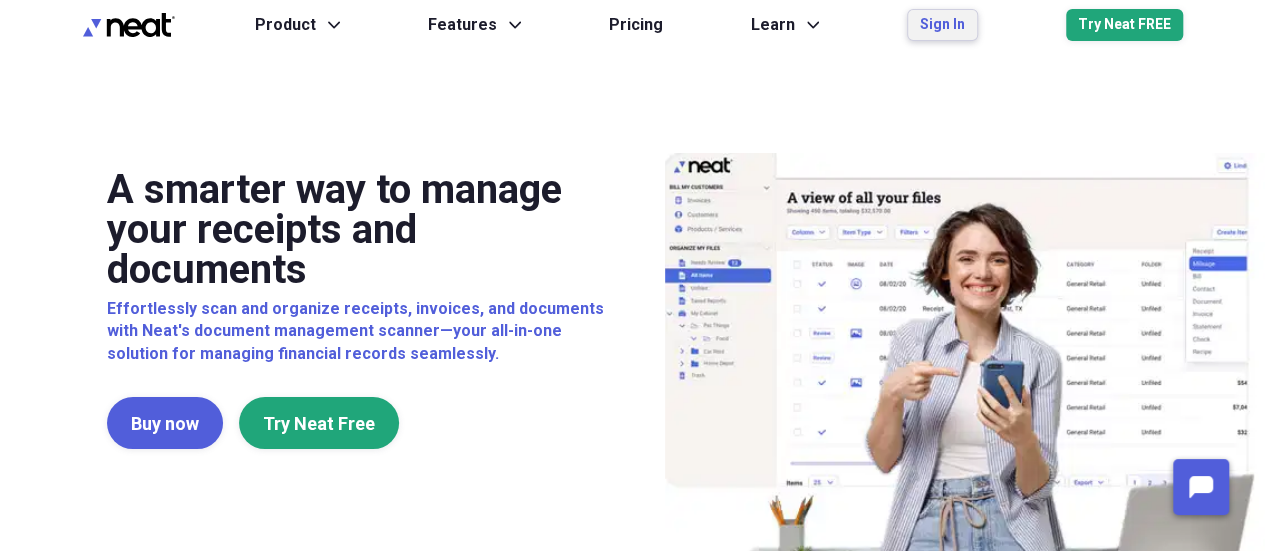 click on "Sign In" at bounding box center (942, 25) 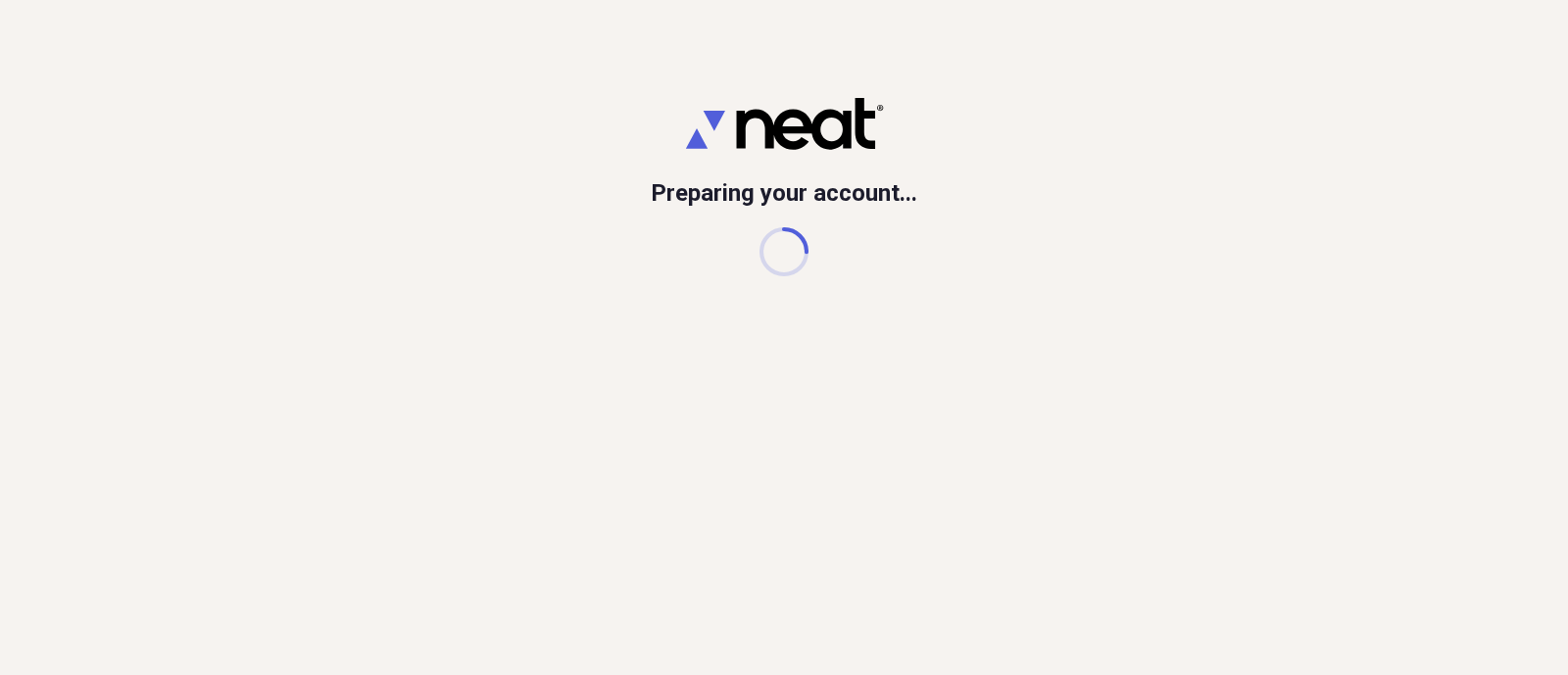 scroll, scrollTop: 0, scrollLeft: 0, axis: both 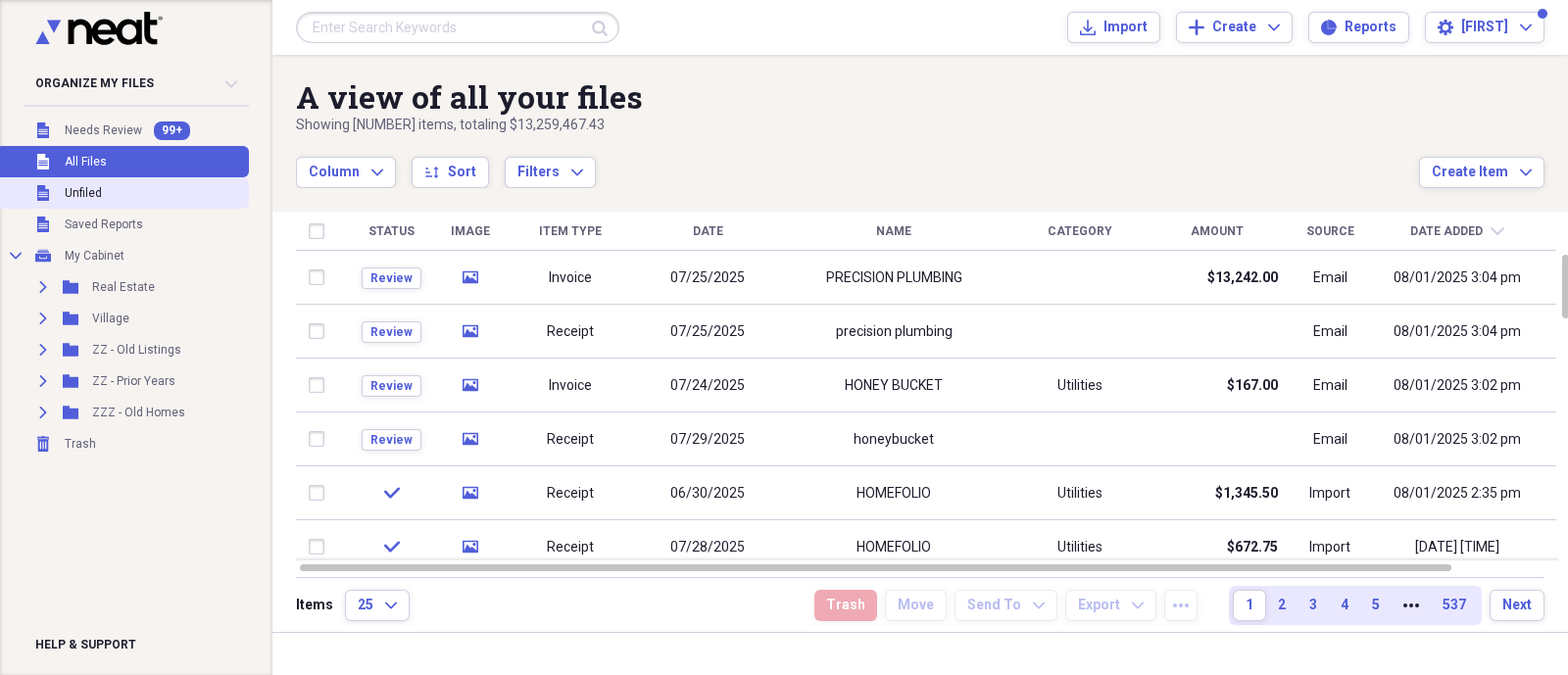 click on "Unfiled" at bounding box center [83, 193] 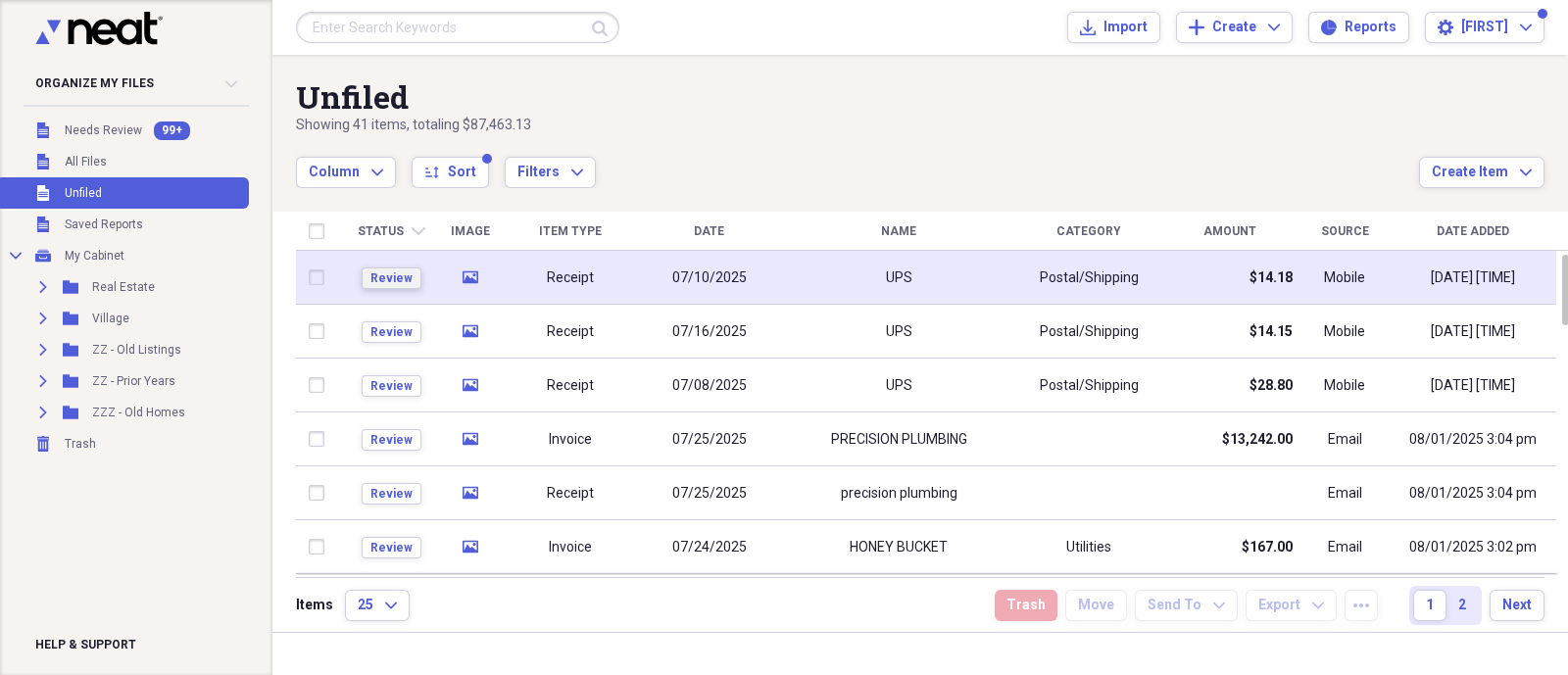 click on "Review" at bounding box center (391, 278) 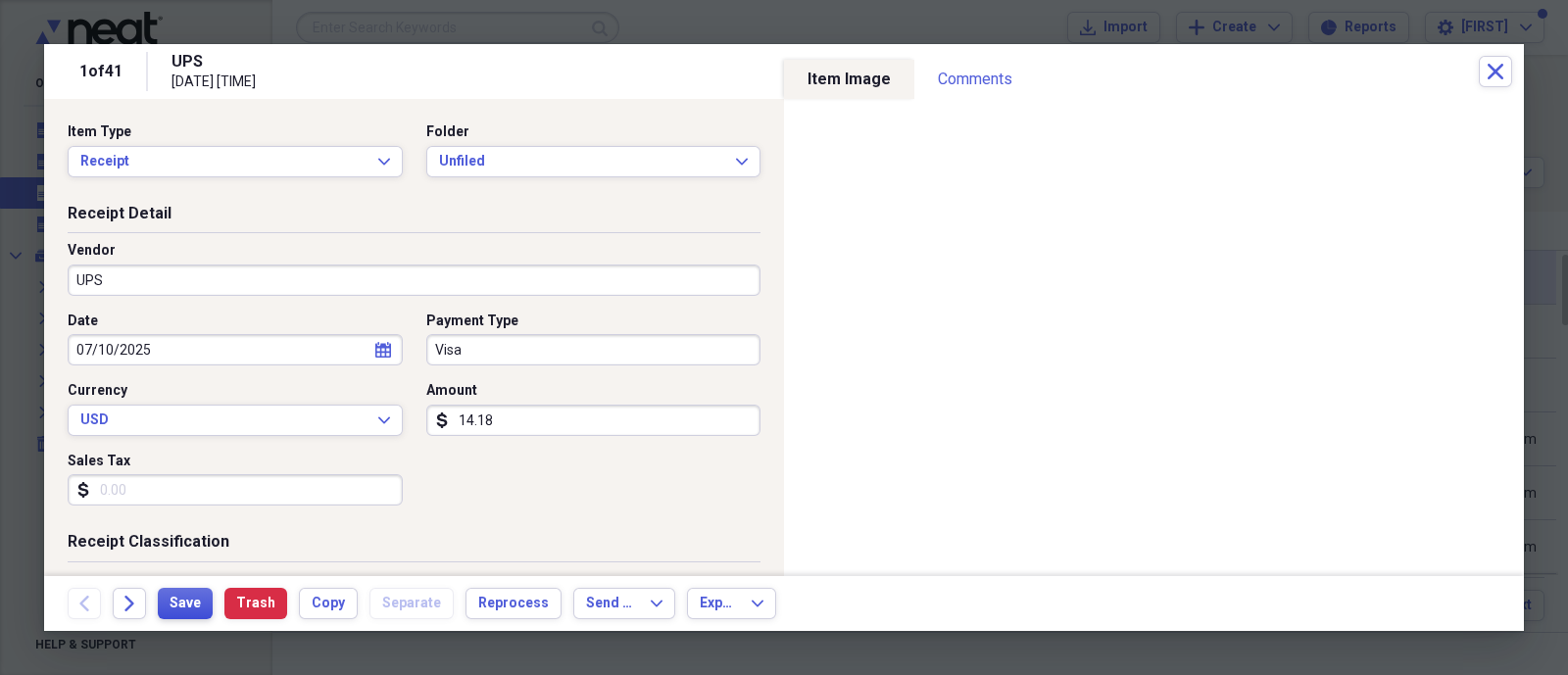 click on "Save" at bounding box center [185, 603] 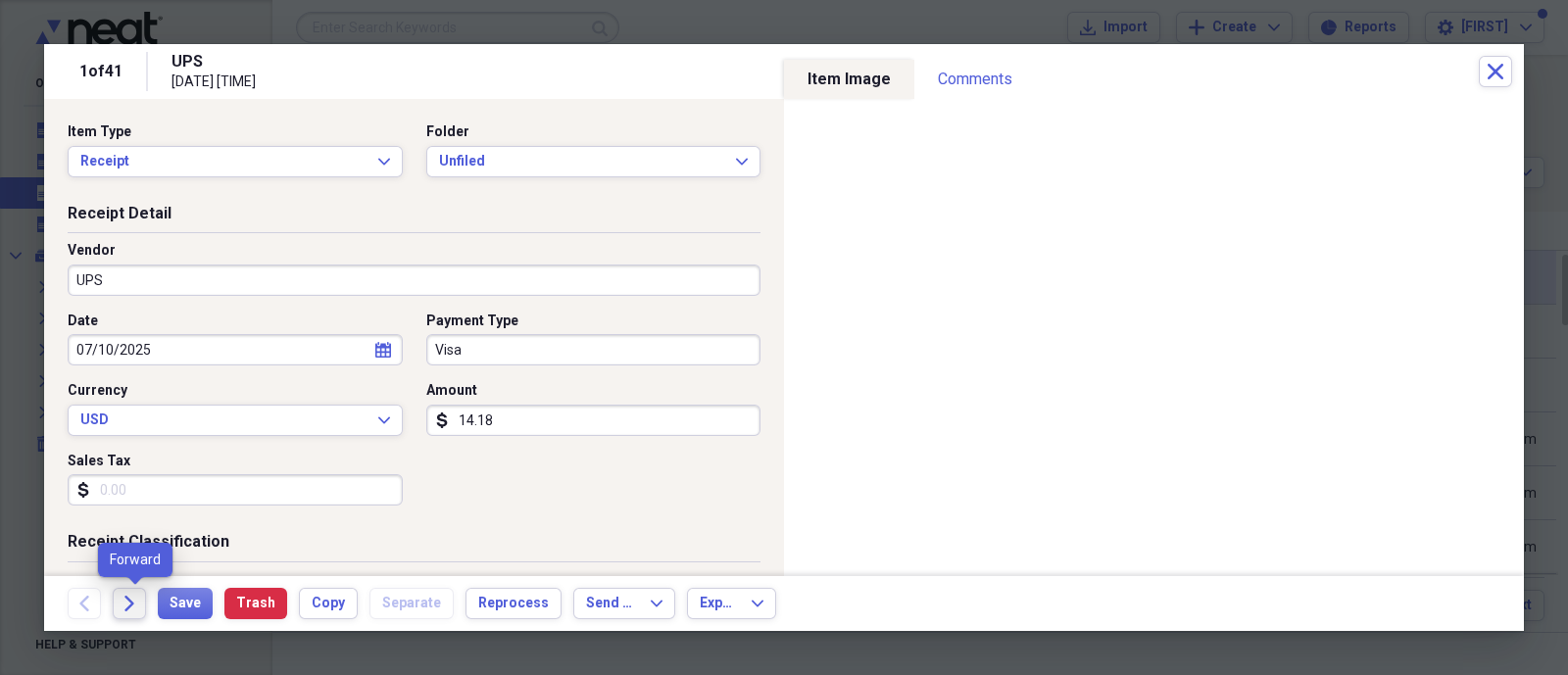 click 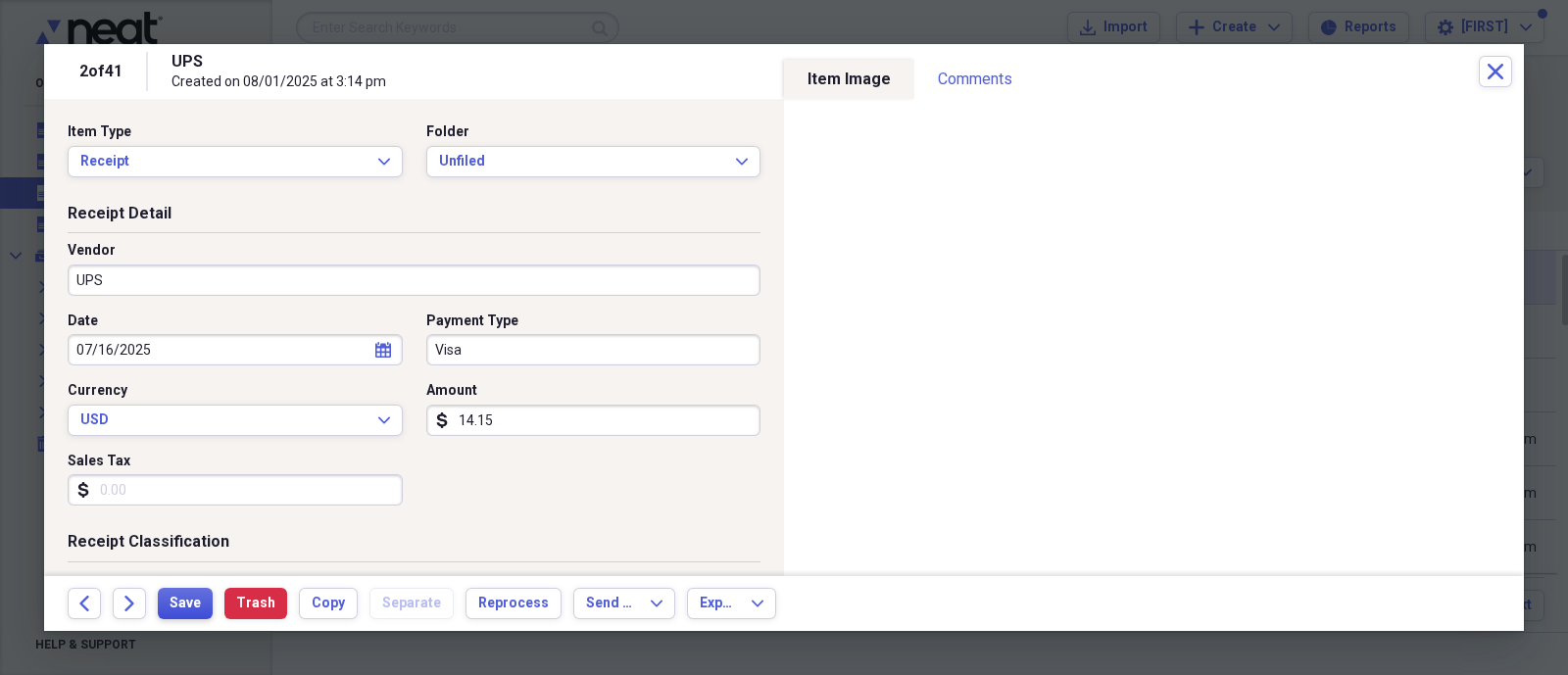 click on "Save" at bounding box center [185, 603] 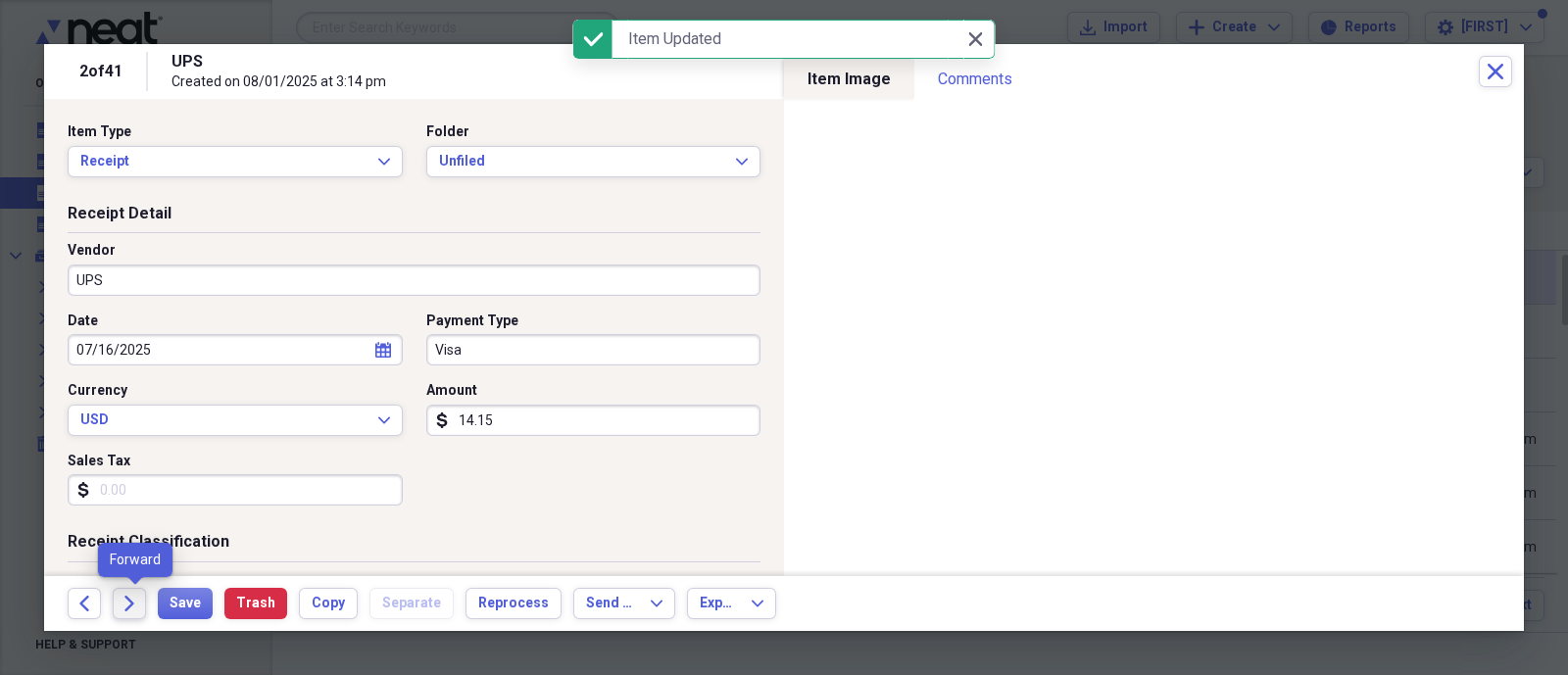 click on "Forward" 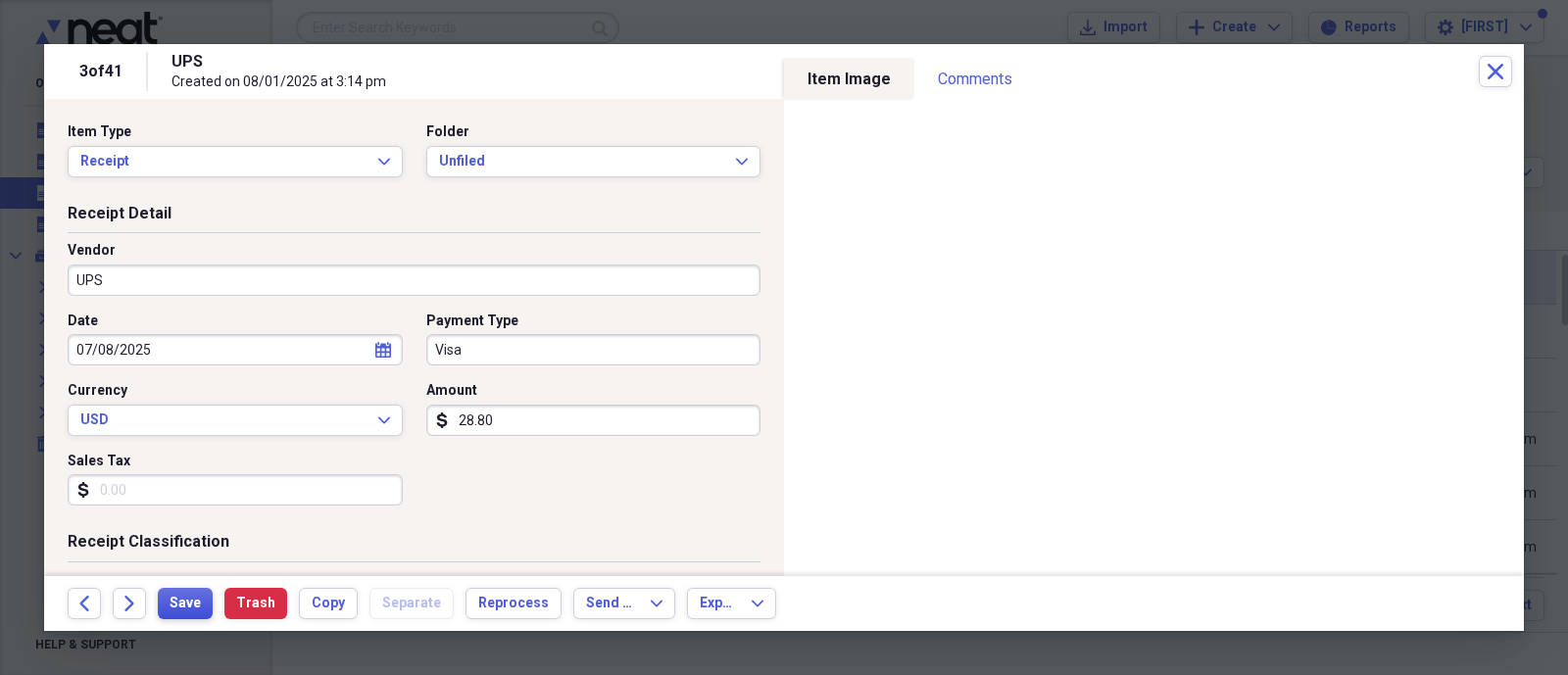 click on "Save" at bounding box center (185, 603) 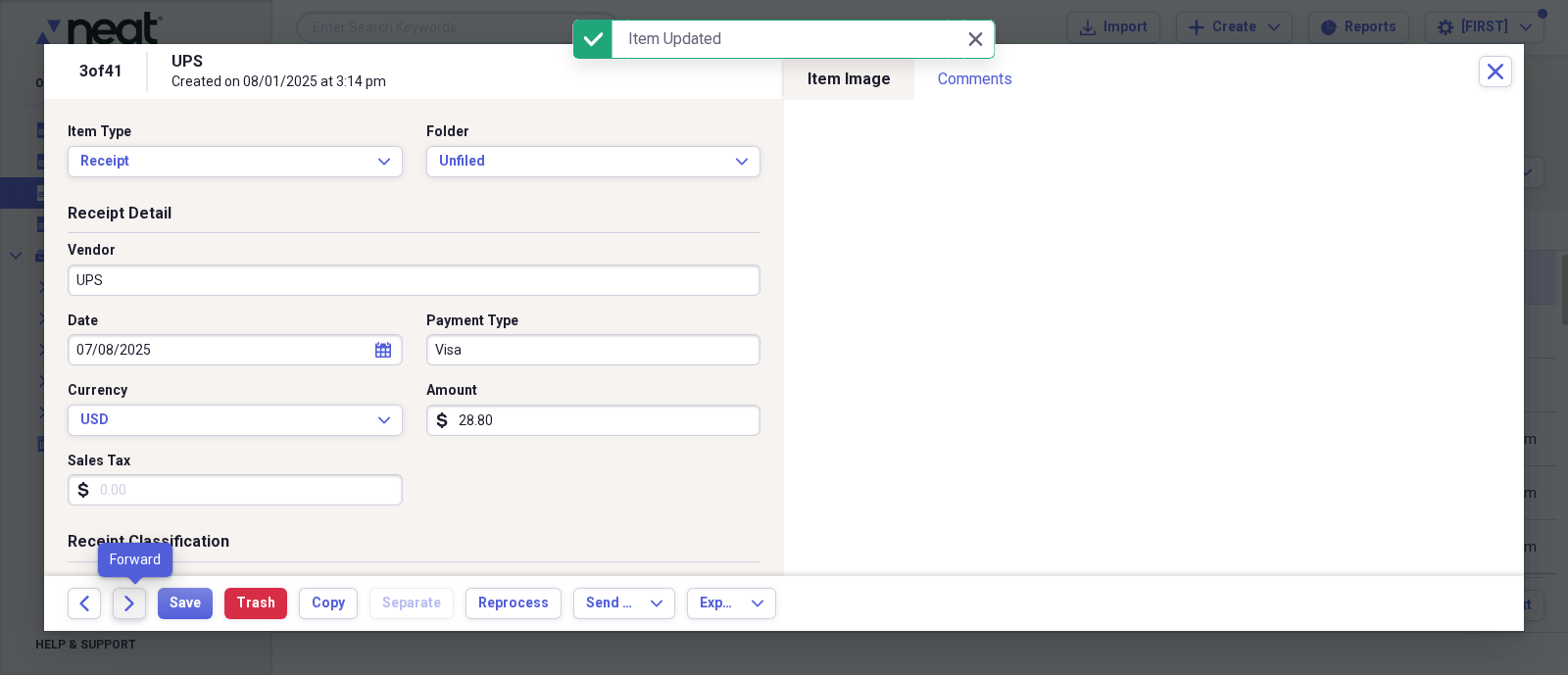 click 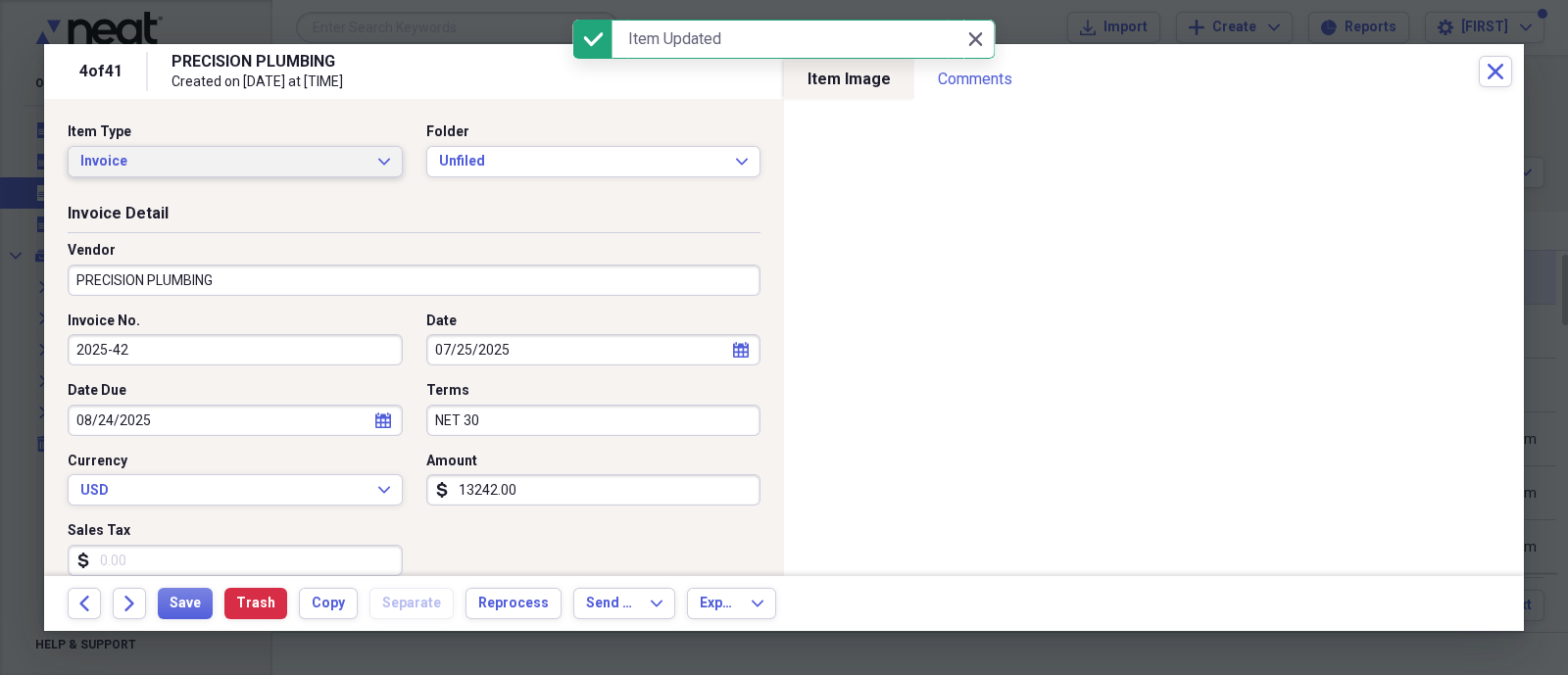 click on "Invoice Expand" at bounding box center (235, 162) 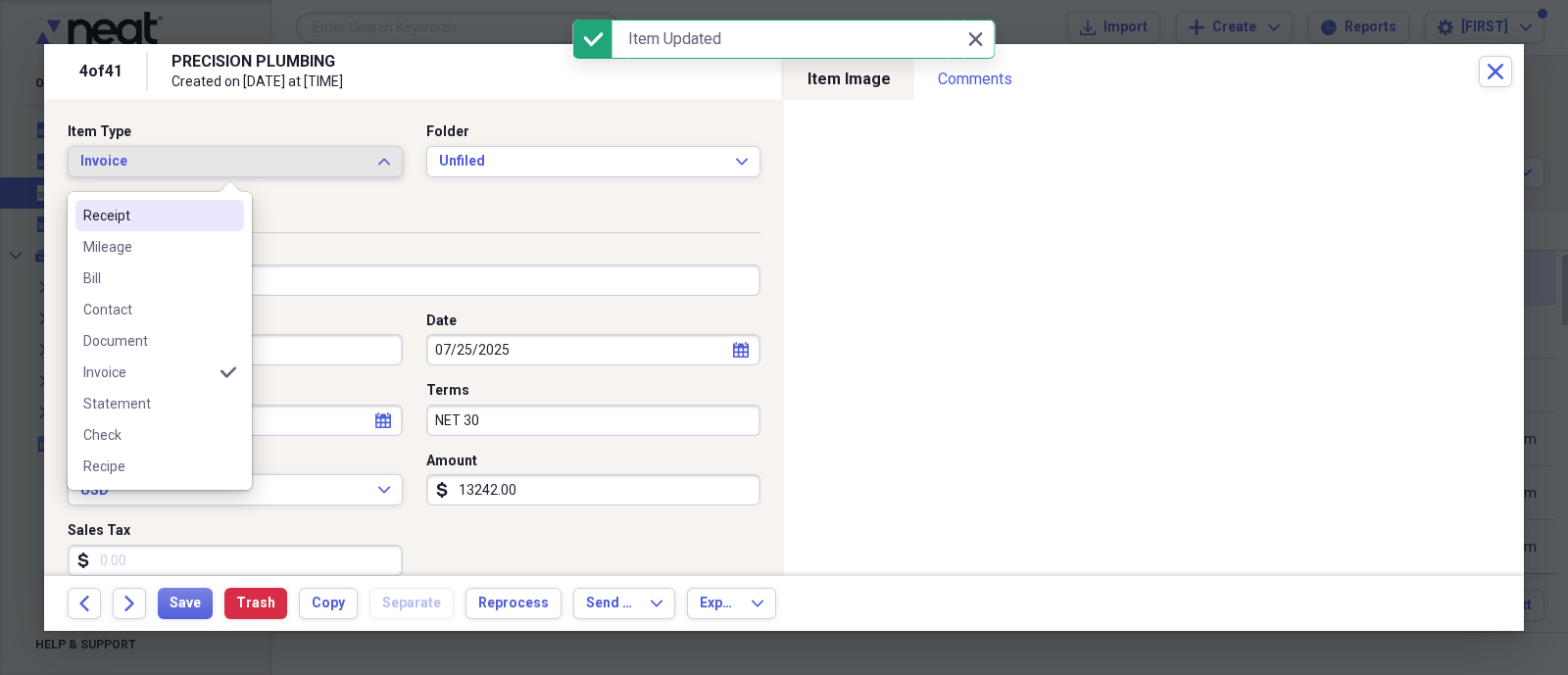 click on "Receipt" at bounding box center [148, 216] 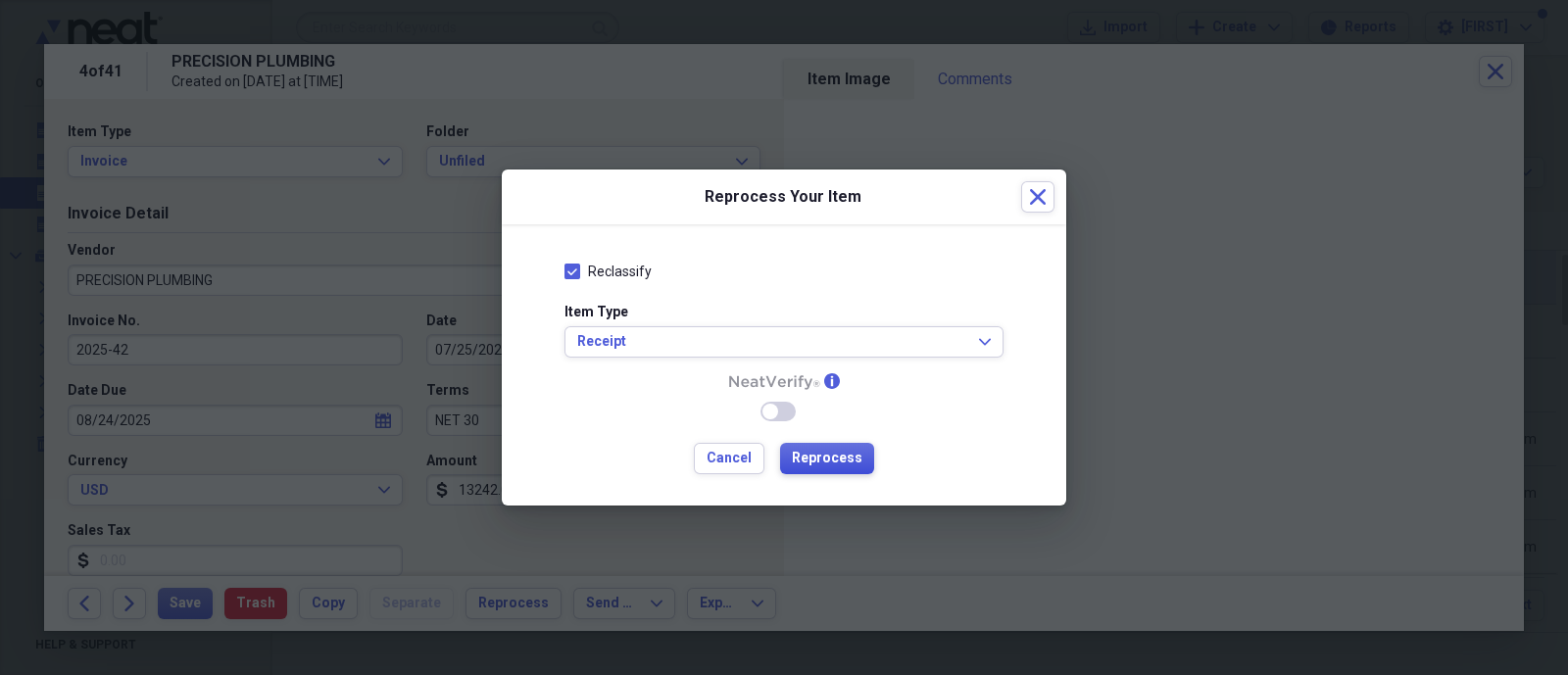click on "Reprocess" at bounding box center (827, 458) 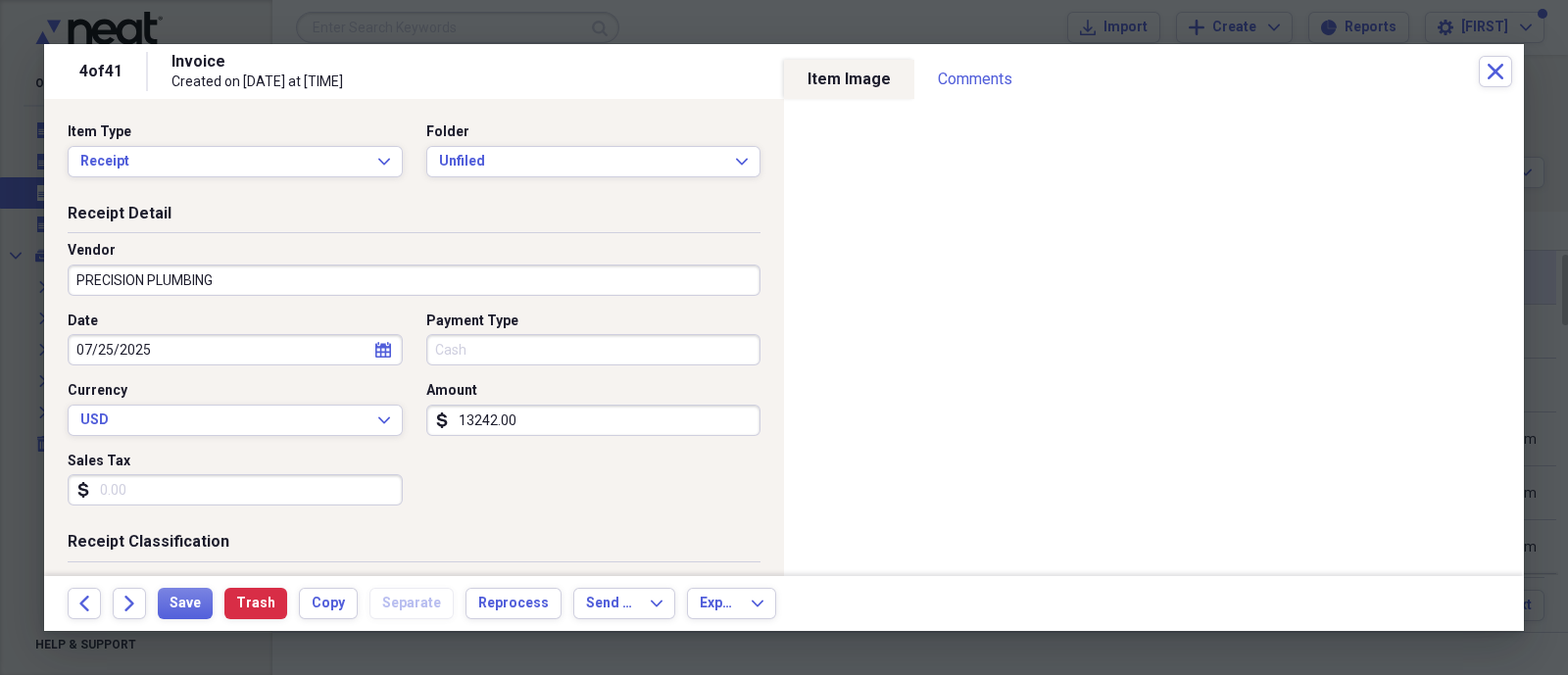type on "Invoice" 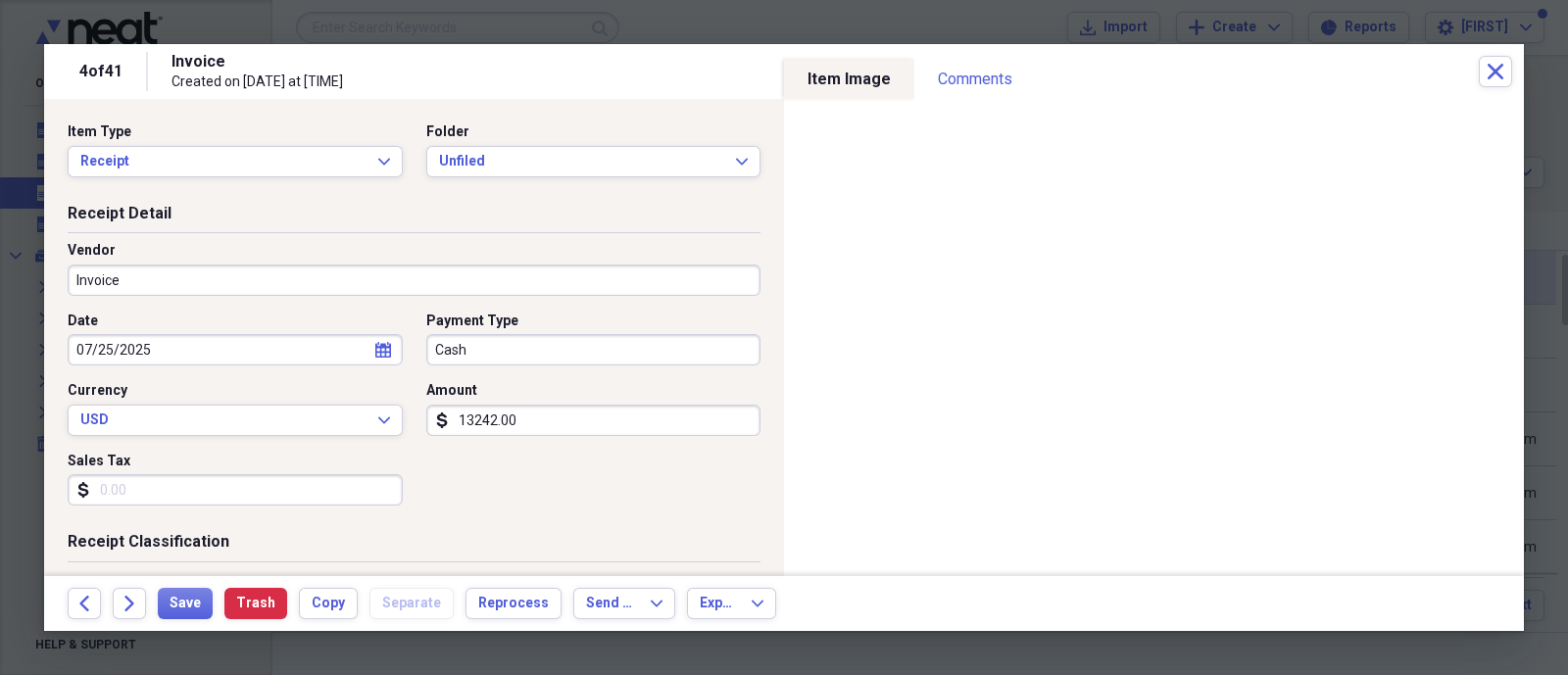 click on "Invoice" at bounding box center (414, 280) 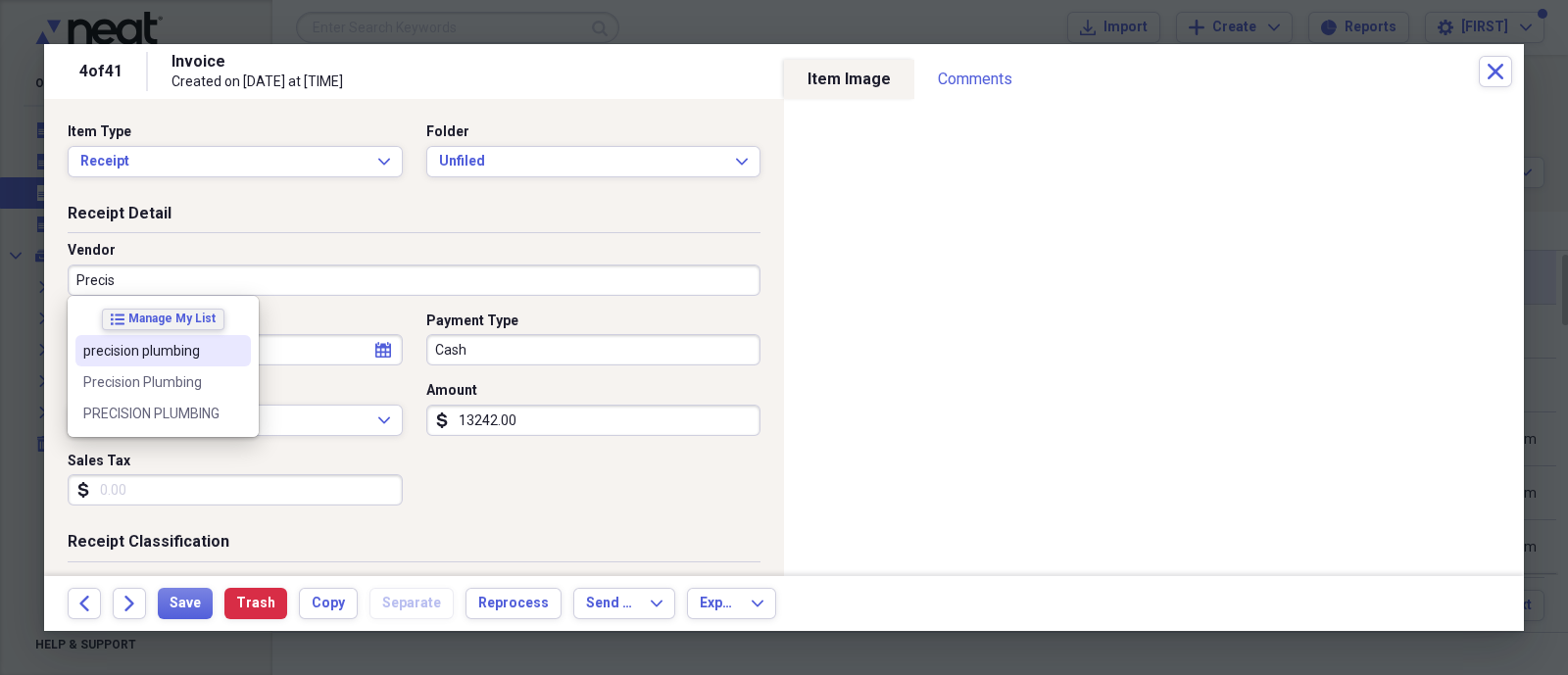 type on "Precis" 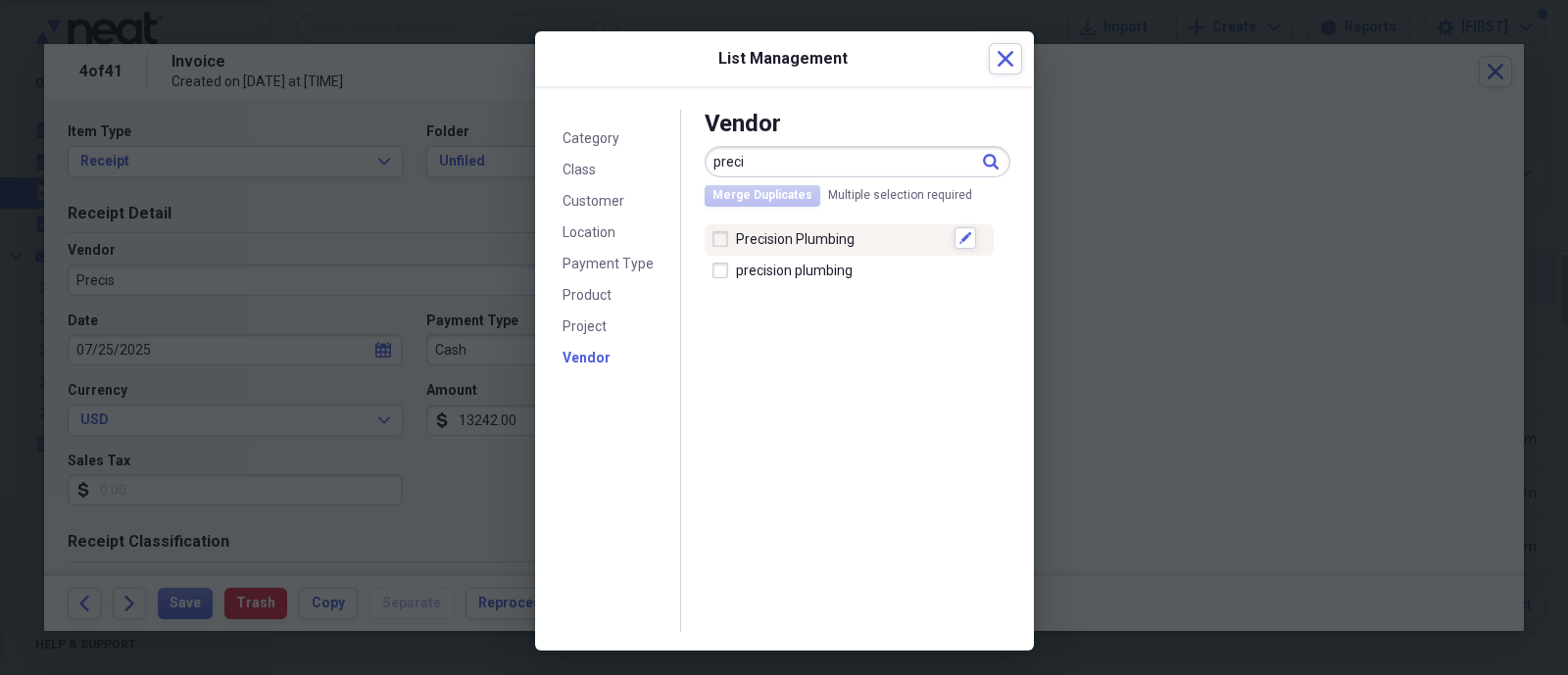 type on "preci" 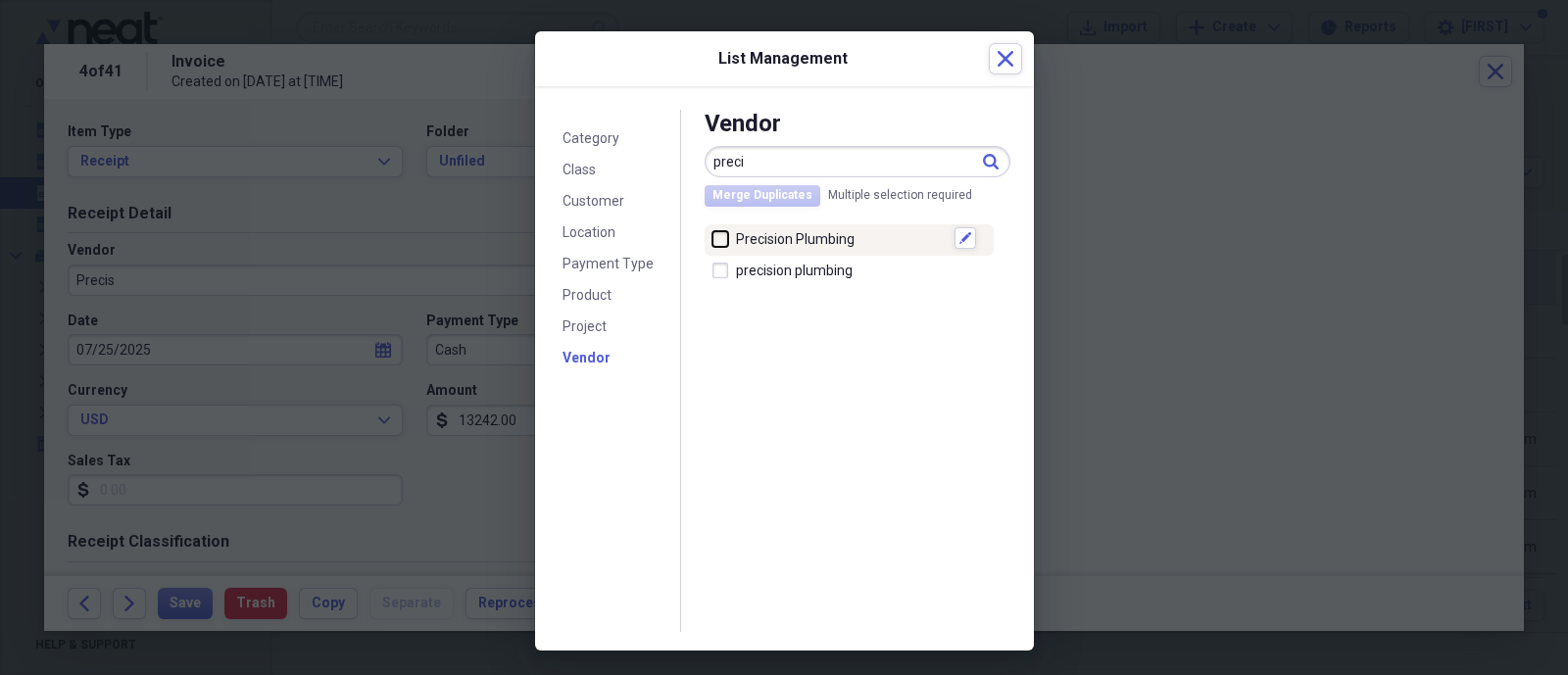 click at bounding box center (712, 238) 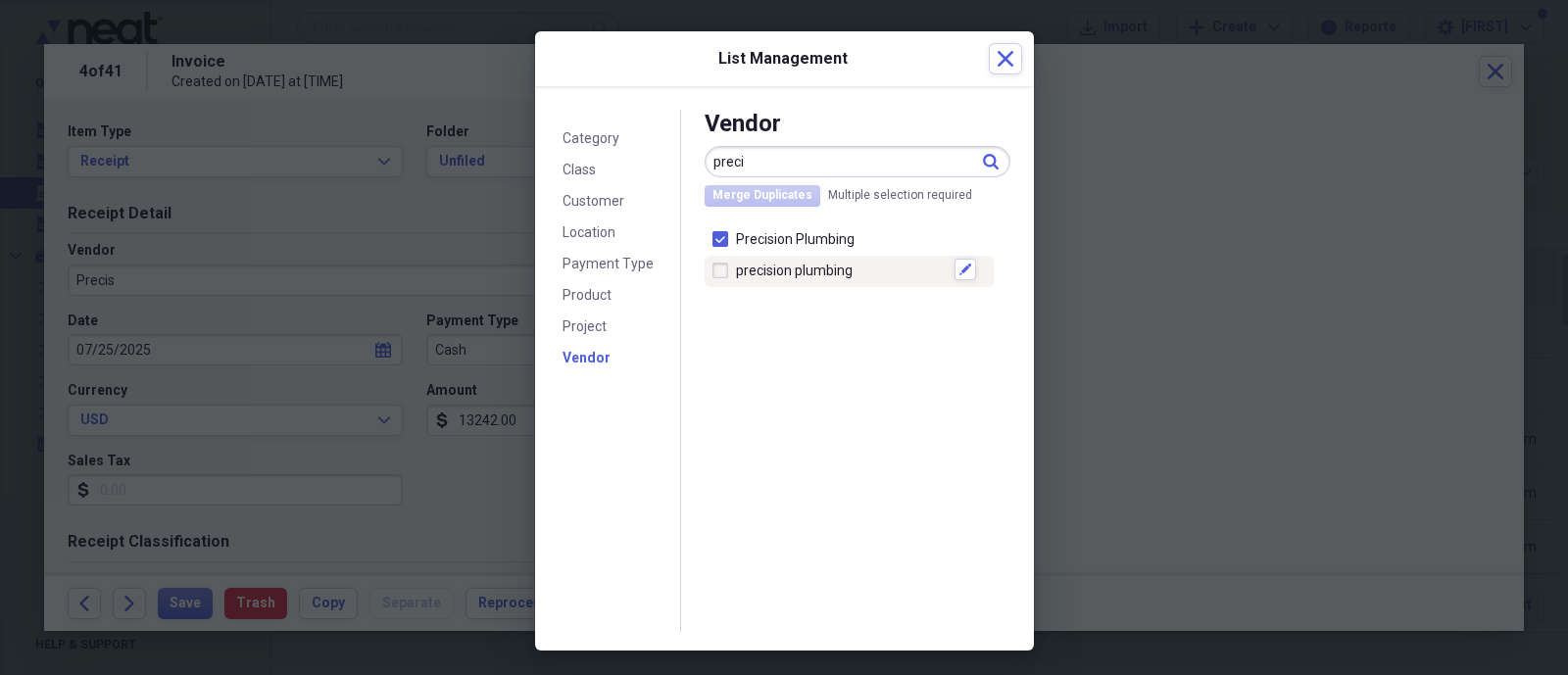 click at bounding box center [724, 270] 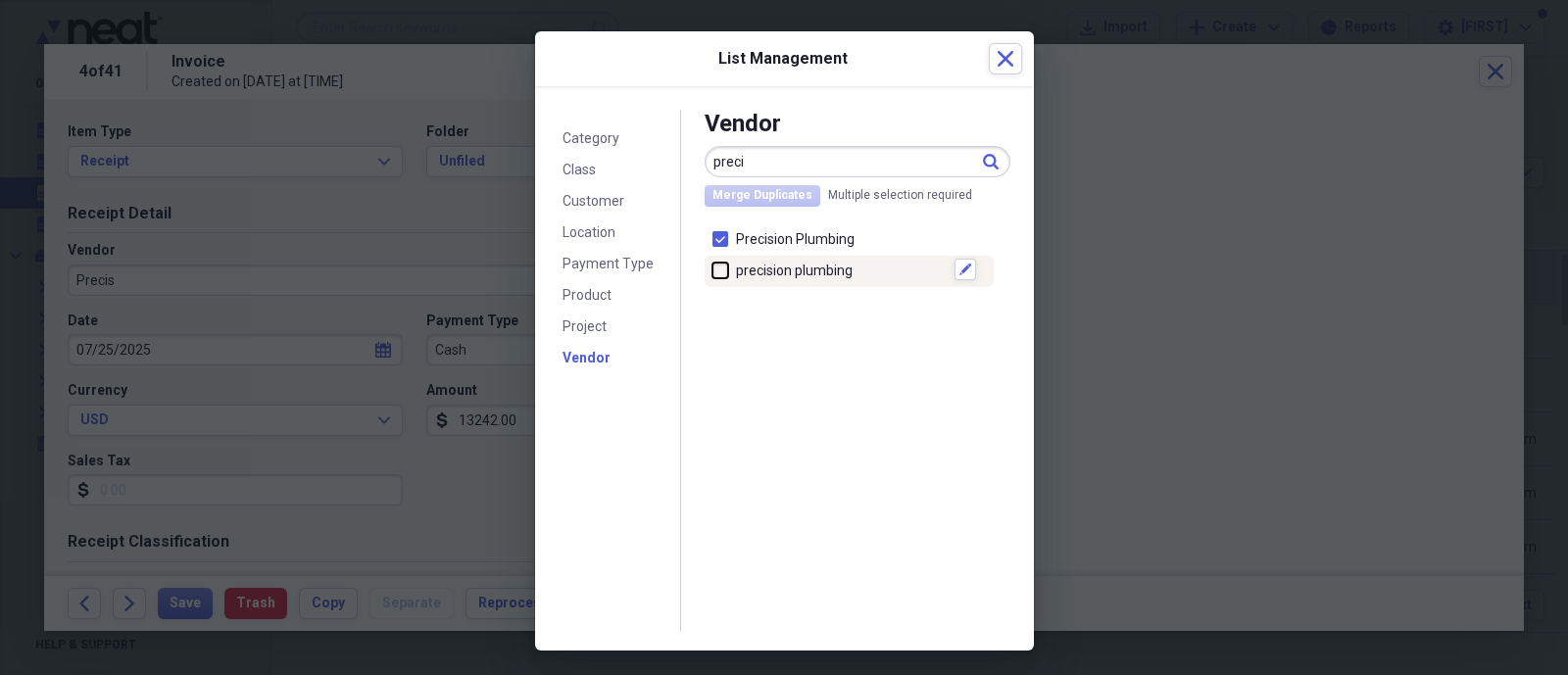 click at bounding box center [712, 269] 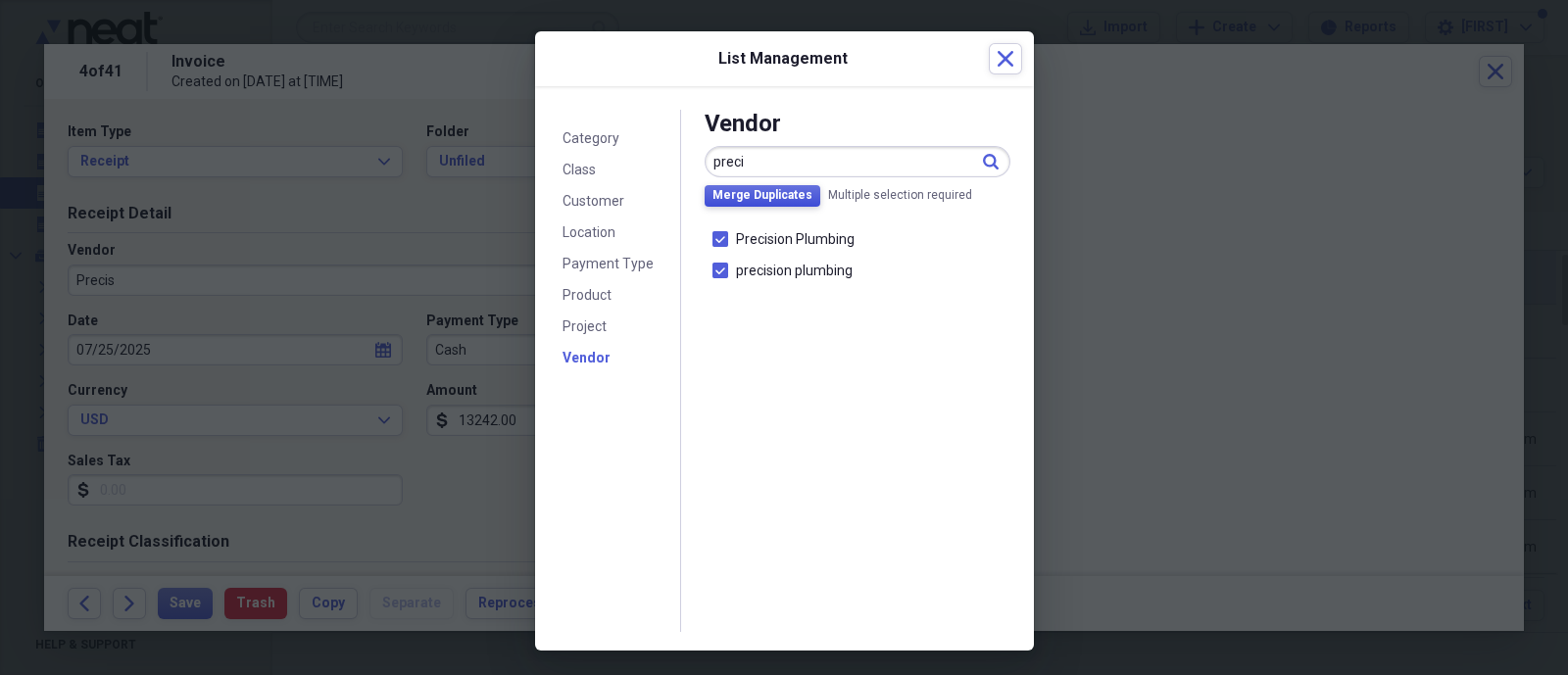click on "Merge Duplicates" at bounding box center (762, 195) 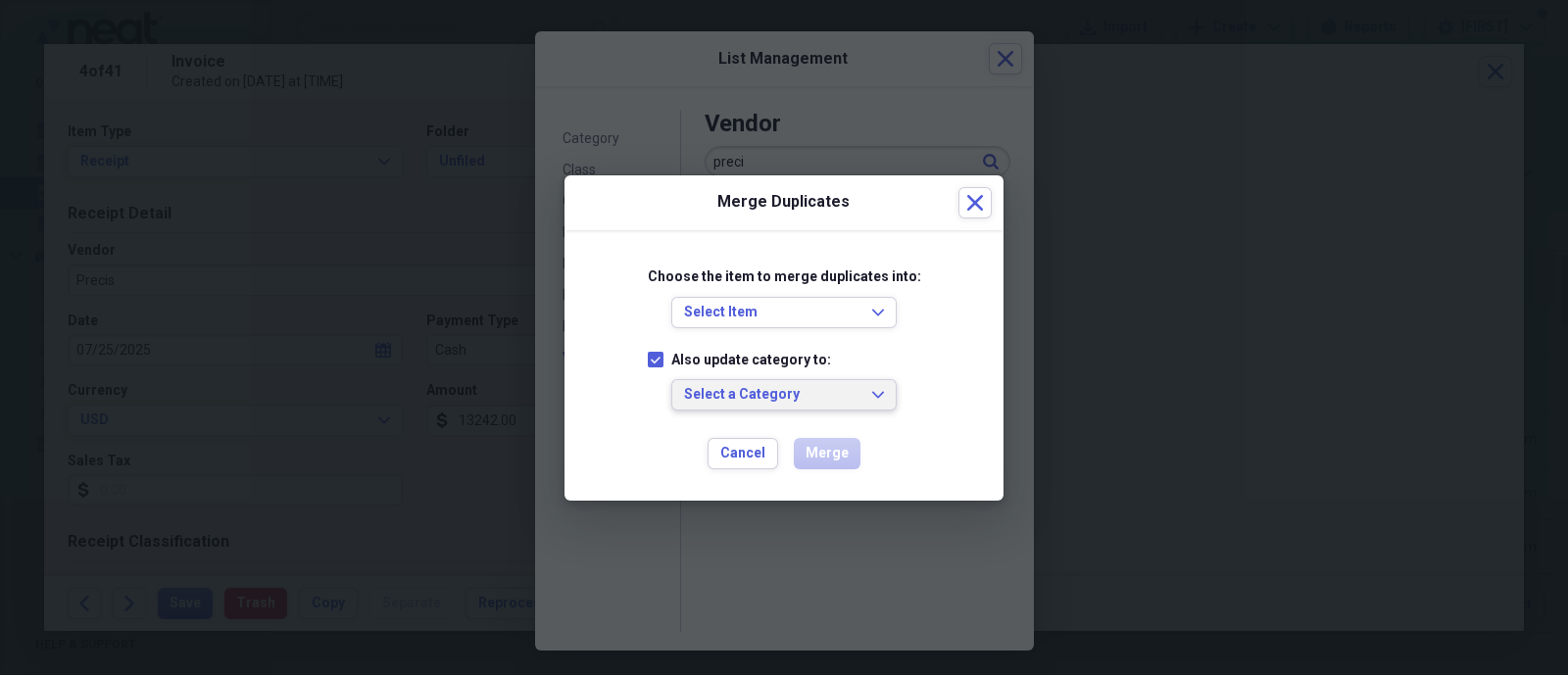 click on "Select a Category" at bounding box center [772, 395] 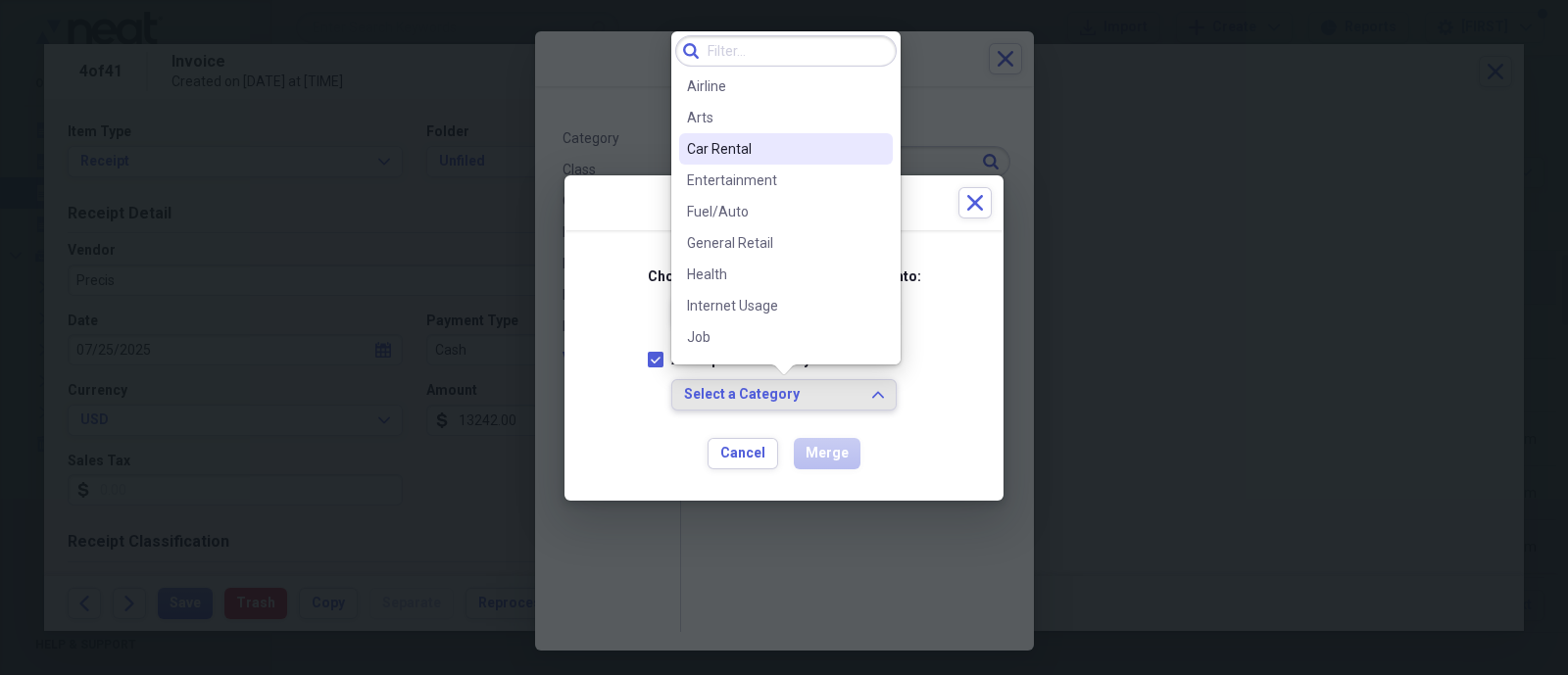 click on "Choose the item to merge duplicates into: Select Item Expand Also update category to: Category Select a Category Expand Cancel Merge" at bounding box center (784, 365) 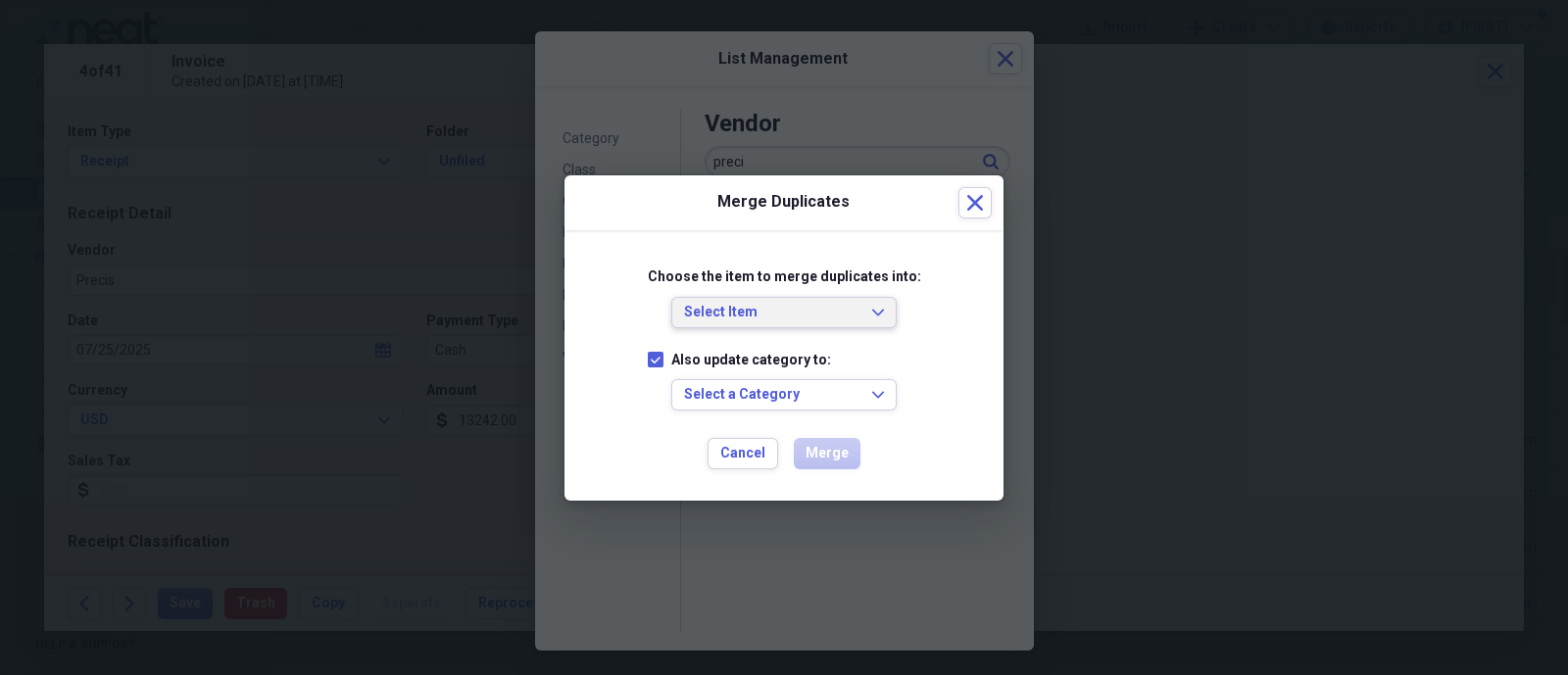click on "Select Item Expand" at bounding box center [784, 313] 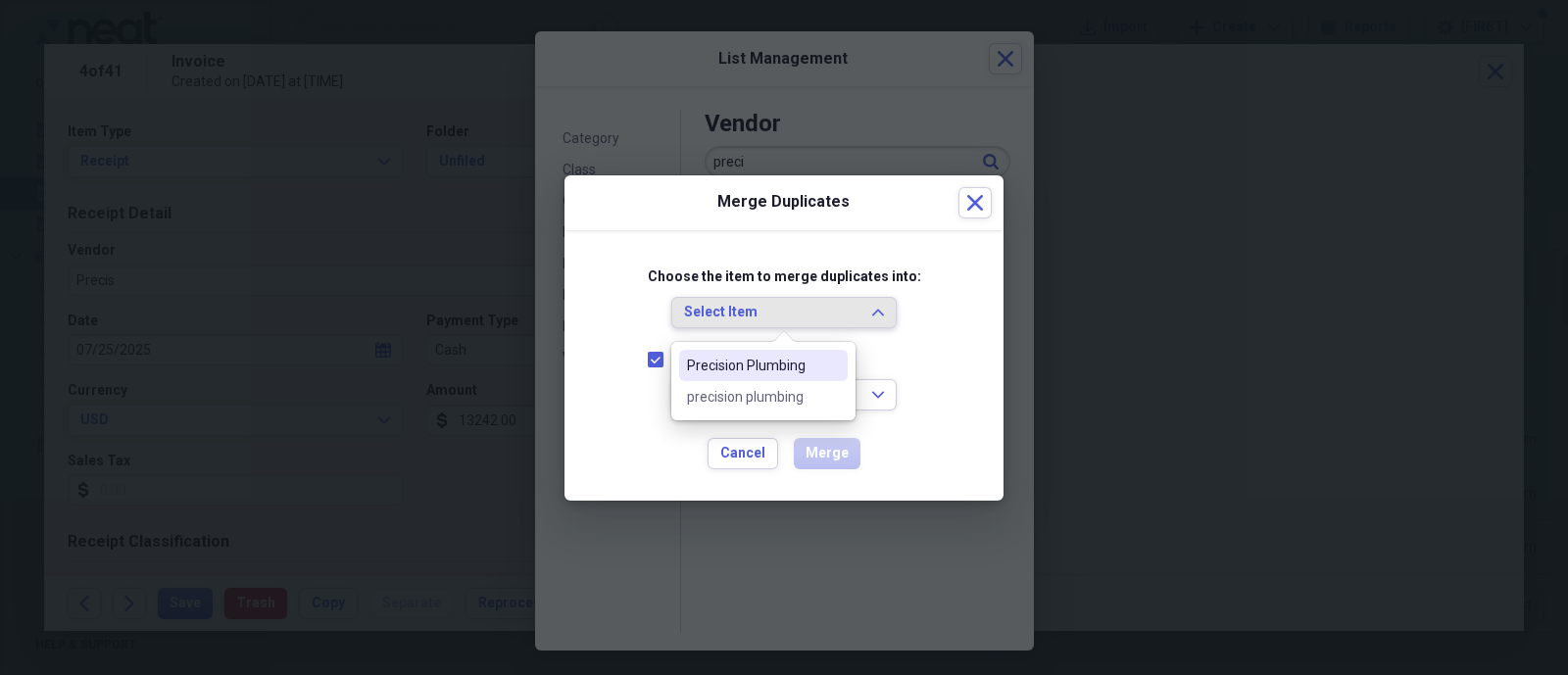 click on "Precision Plumbing" at bounding box center [752, 365] 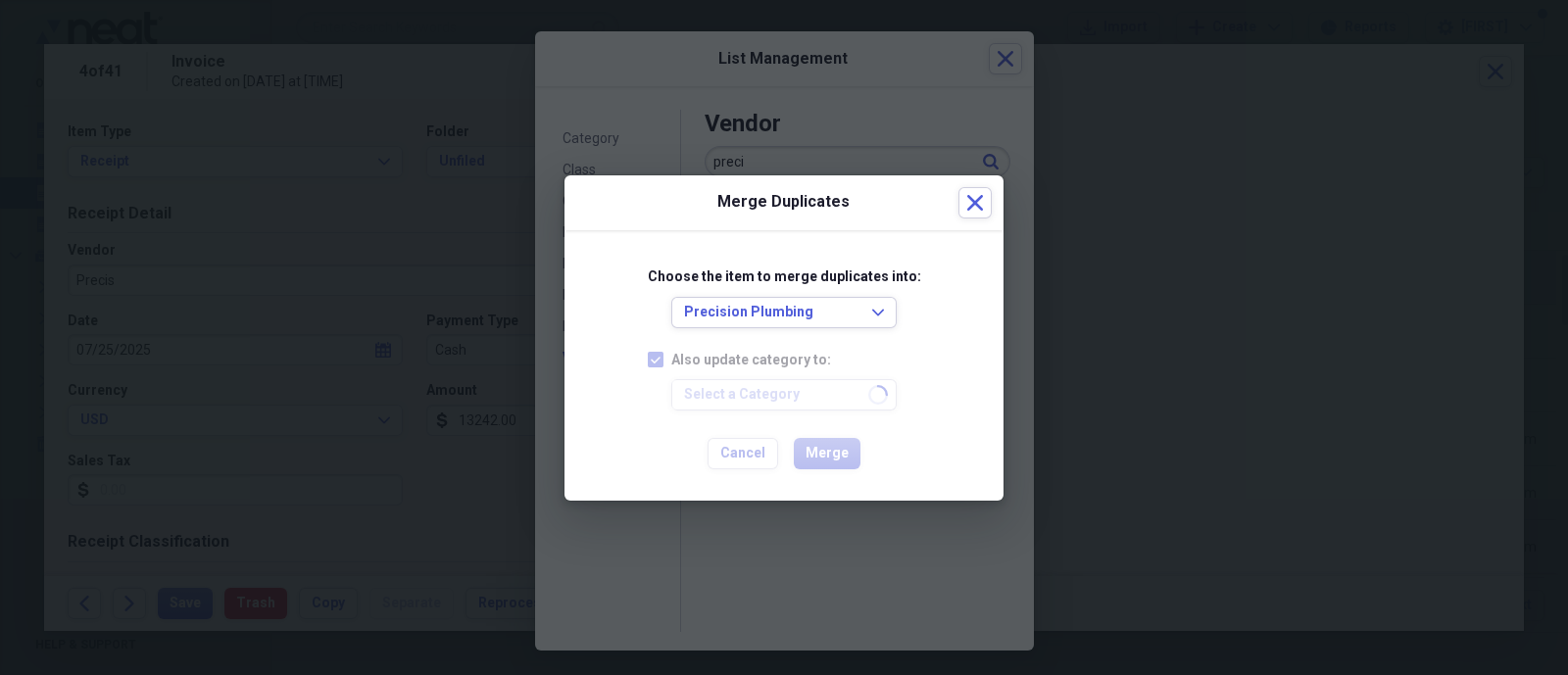 click on "Merge" at bounding box center (827, 454) 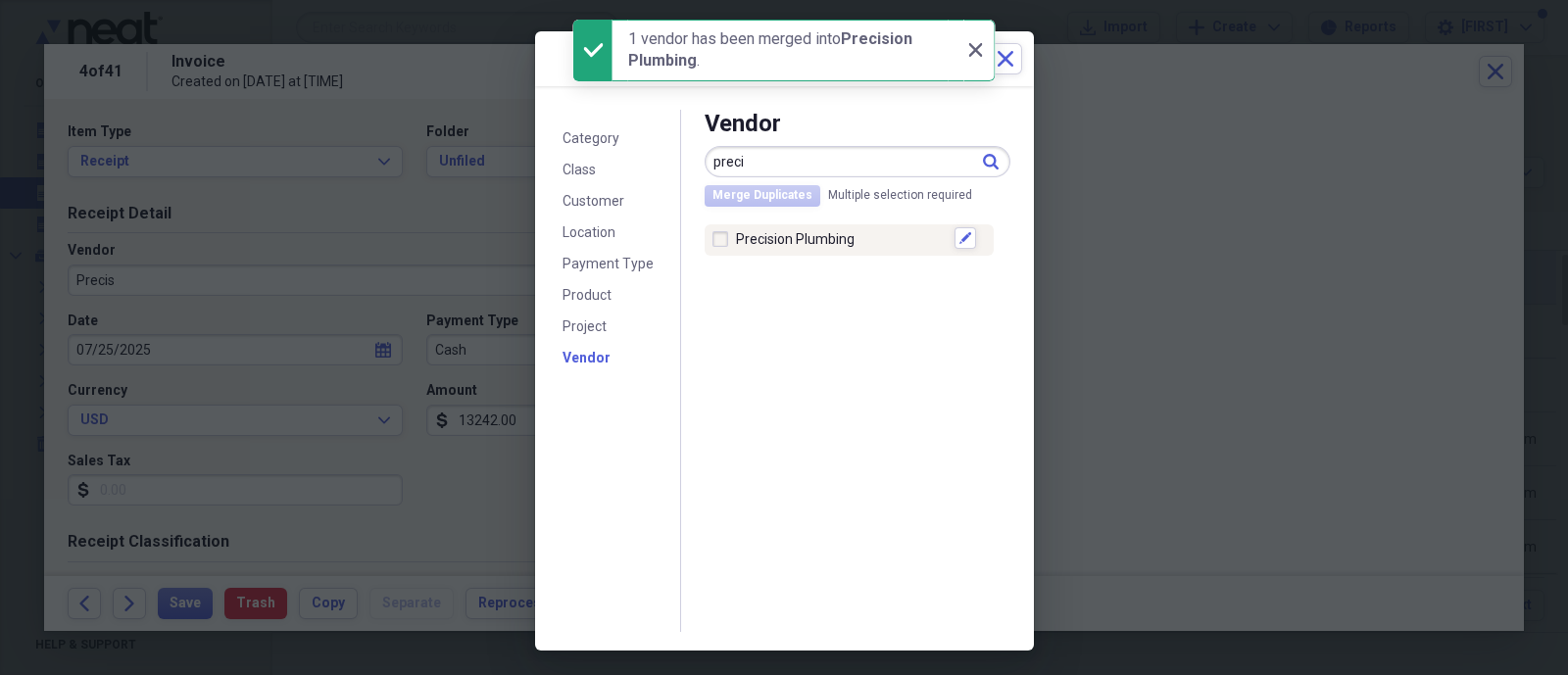 click at bounding box center [724, 239] 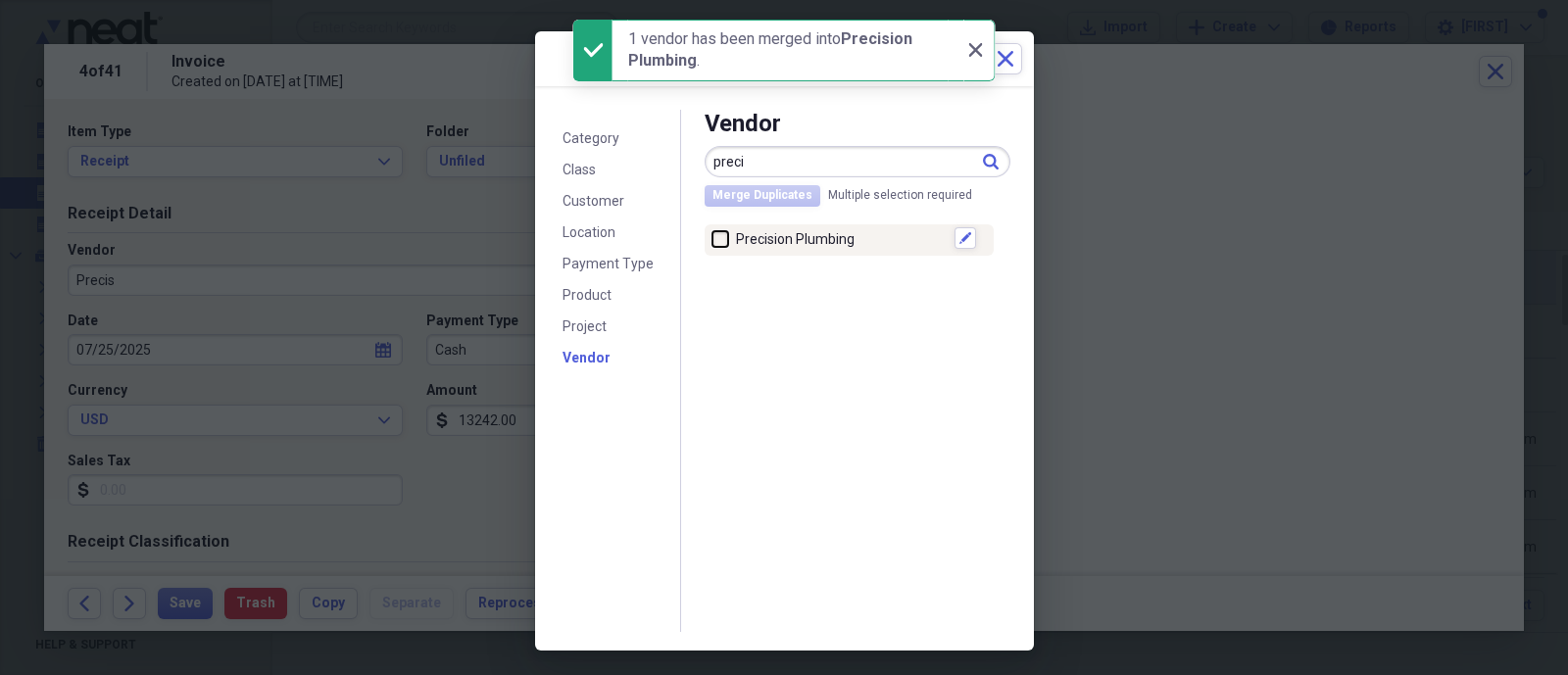 click at bounding box center [712, 238] 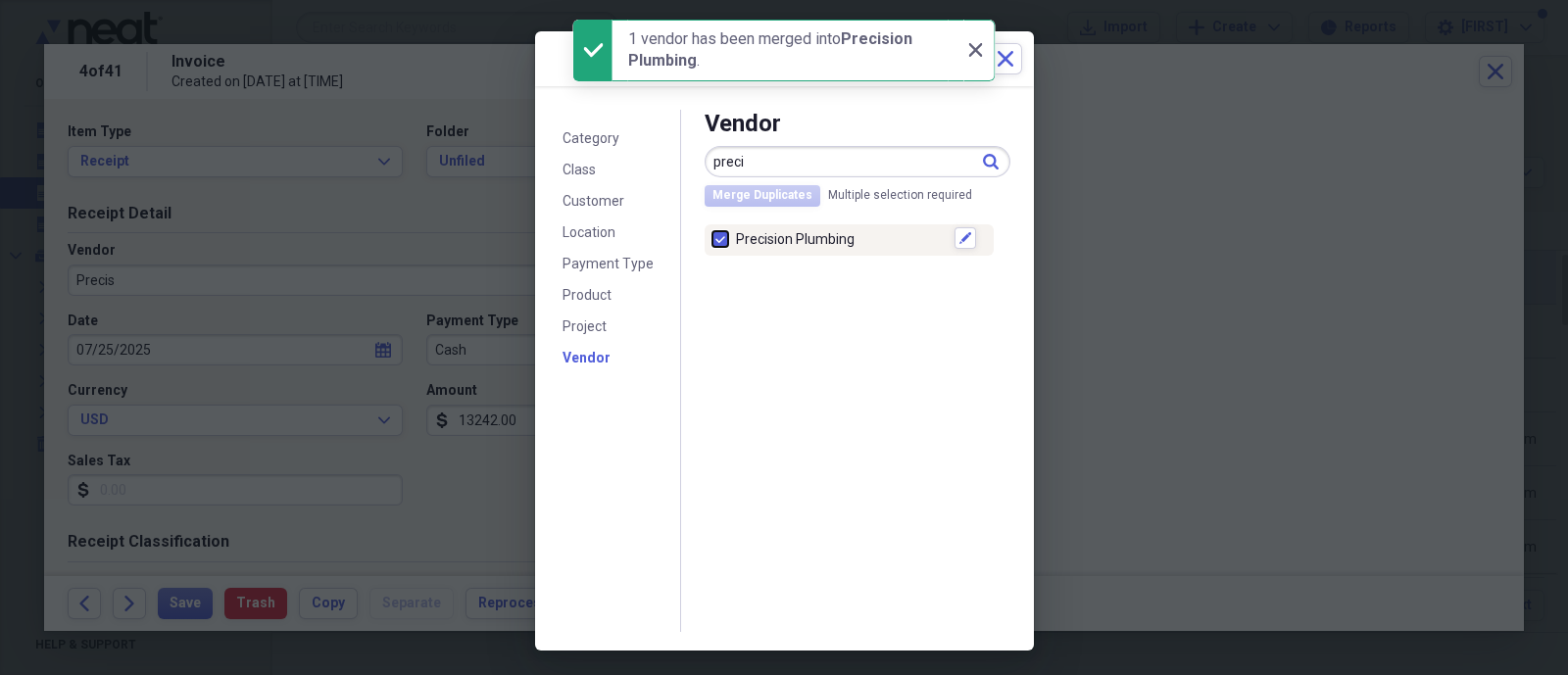 checkbox on "true" 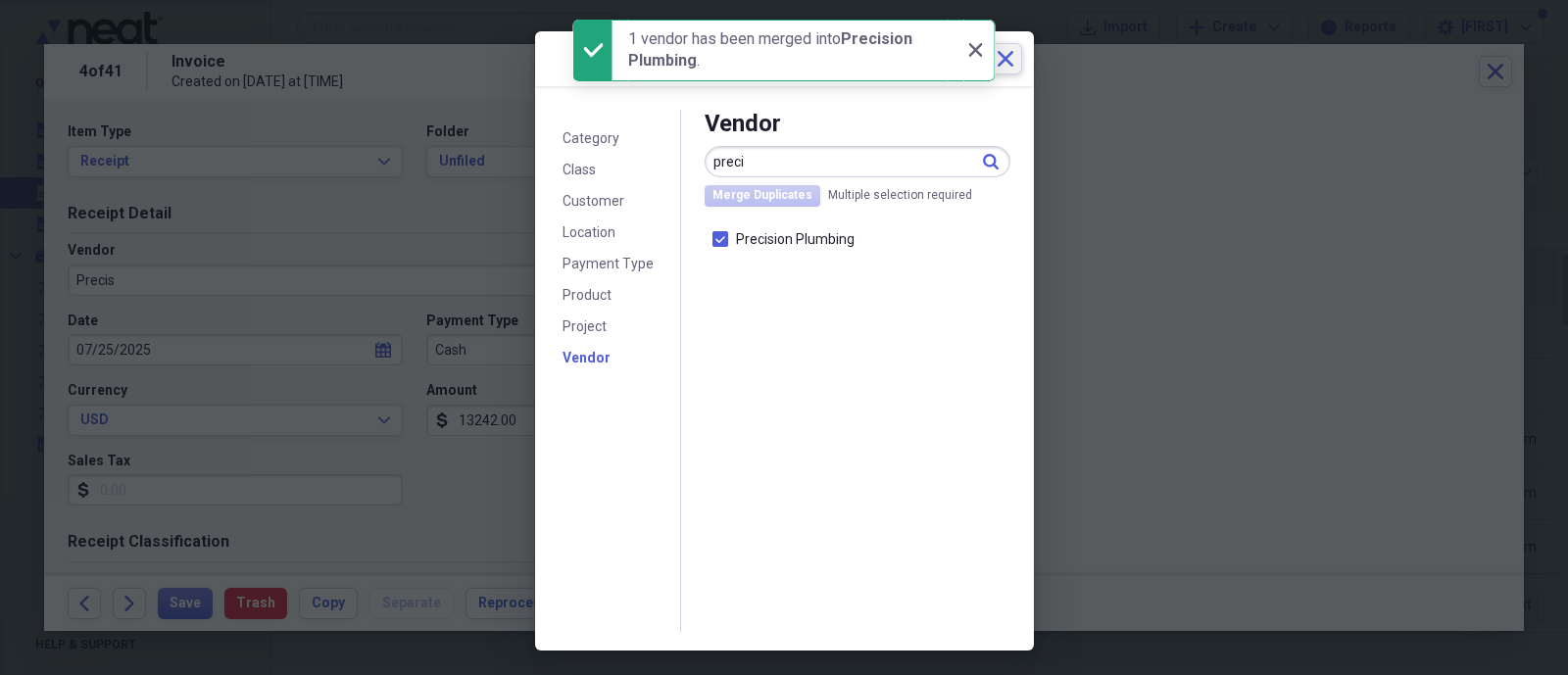 click 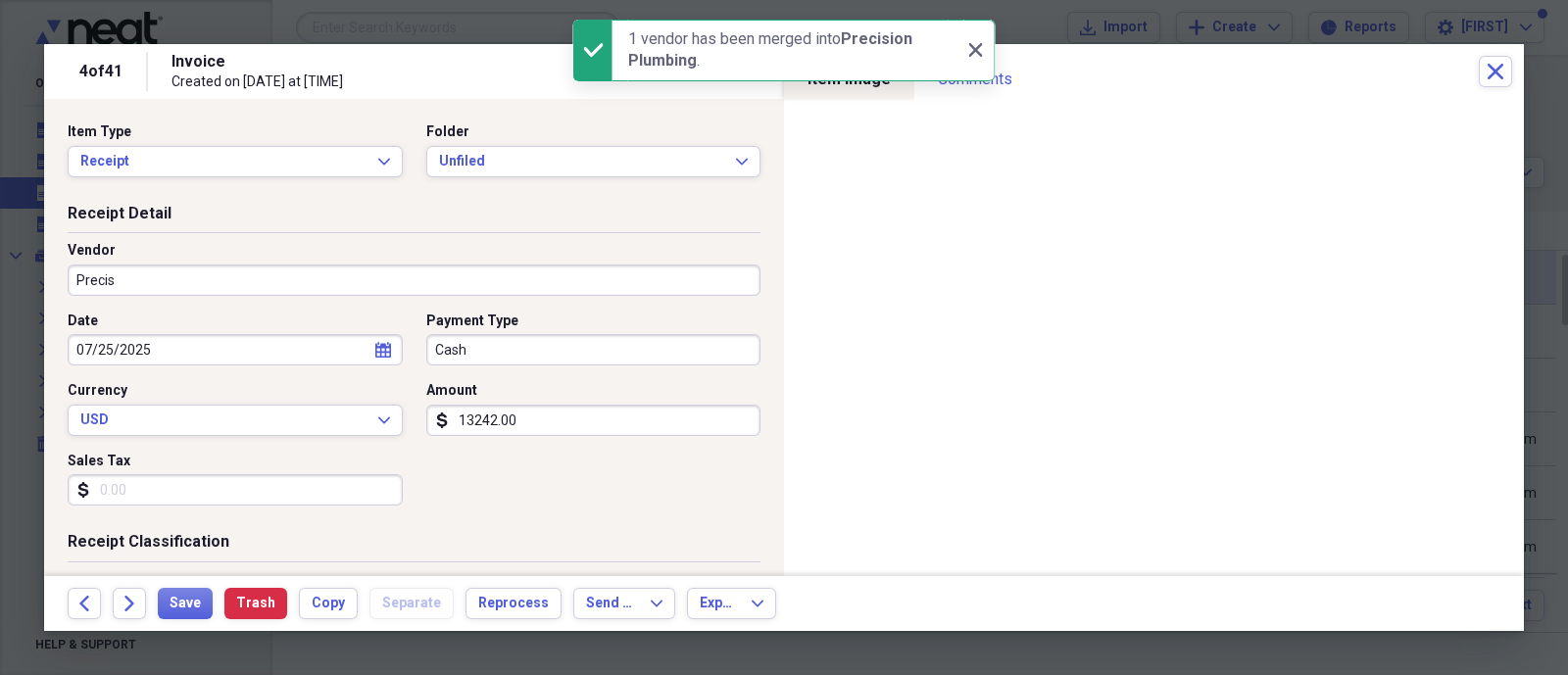 click on "Precis" at bounding box center [414, 280] 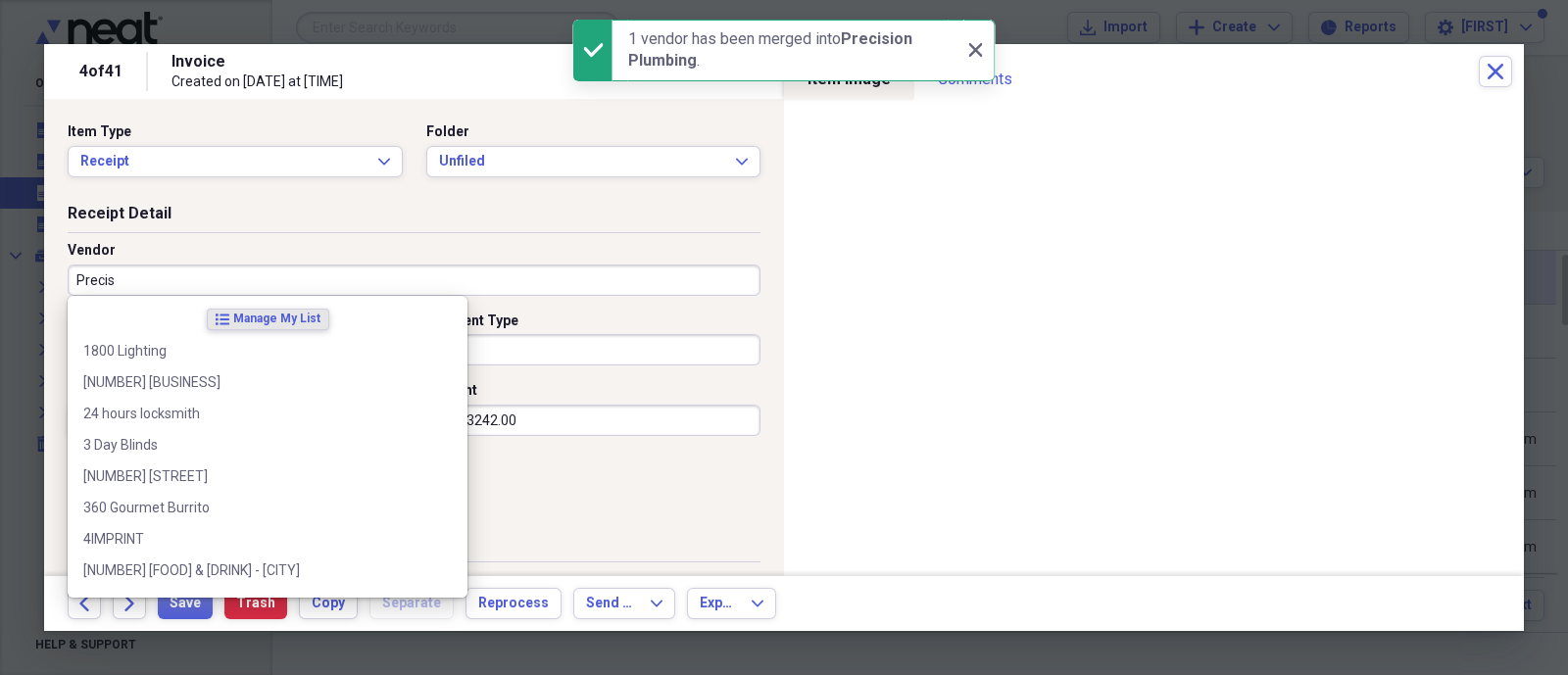 click on "Precis" at bounding box center (414, 280) 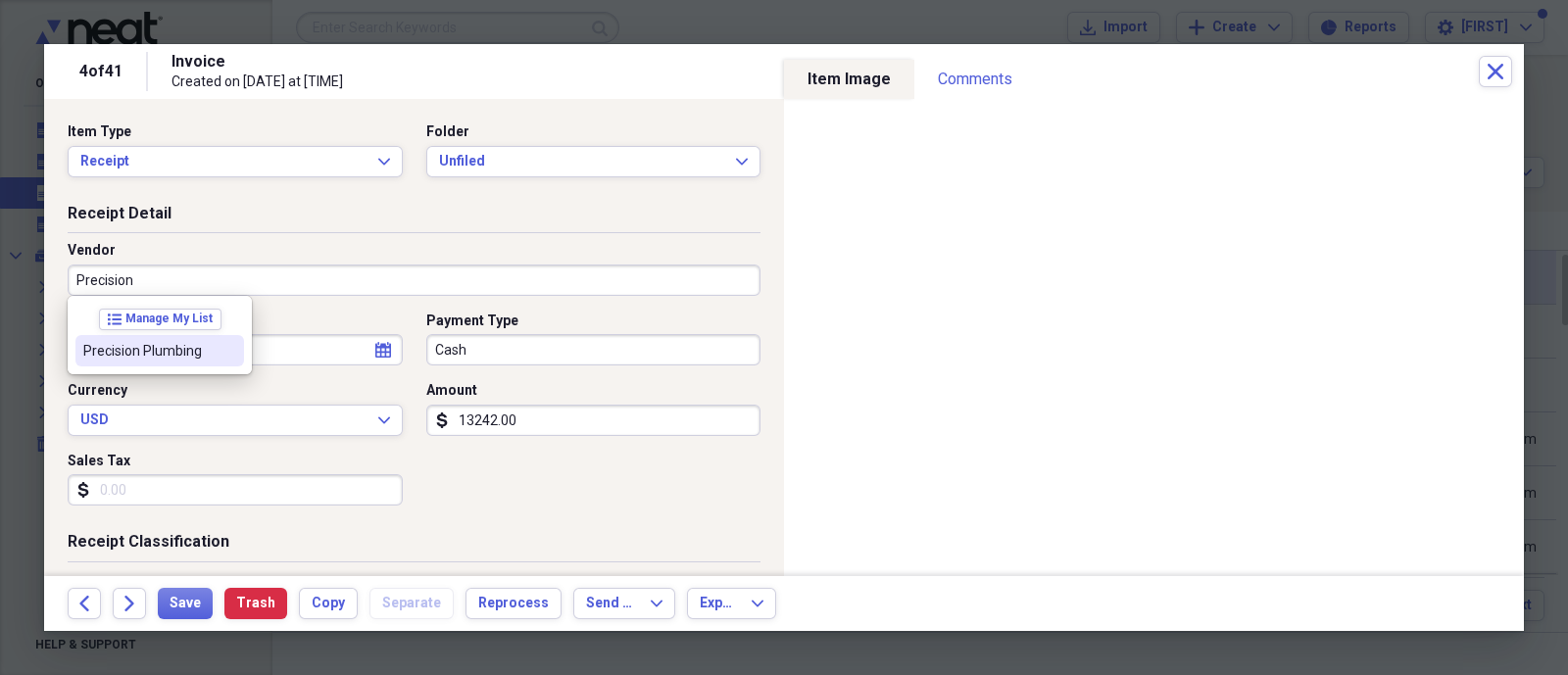 click on "Precision Plumbing" at bounding box center [160, 351] 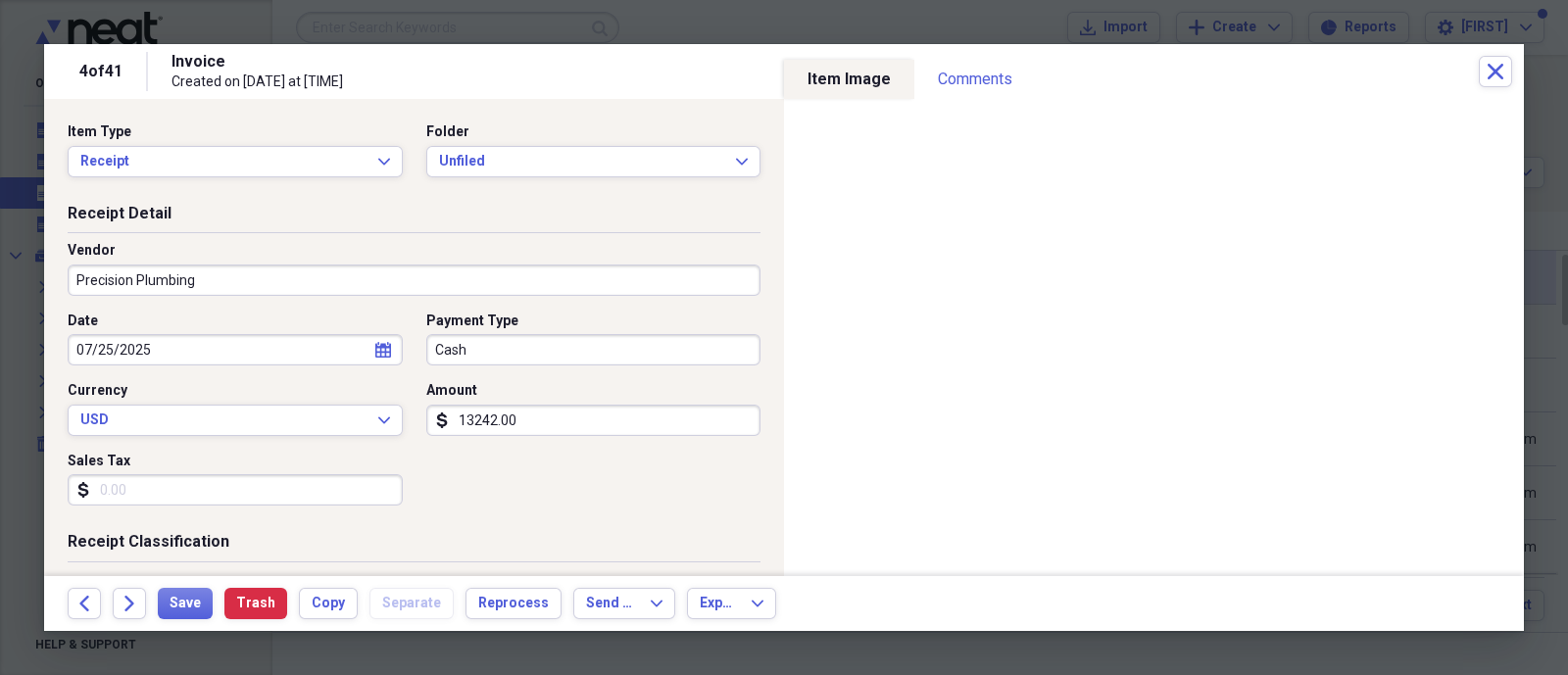 type on "Utilities" 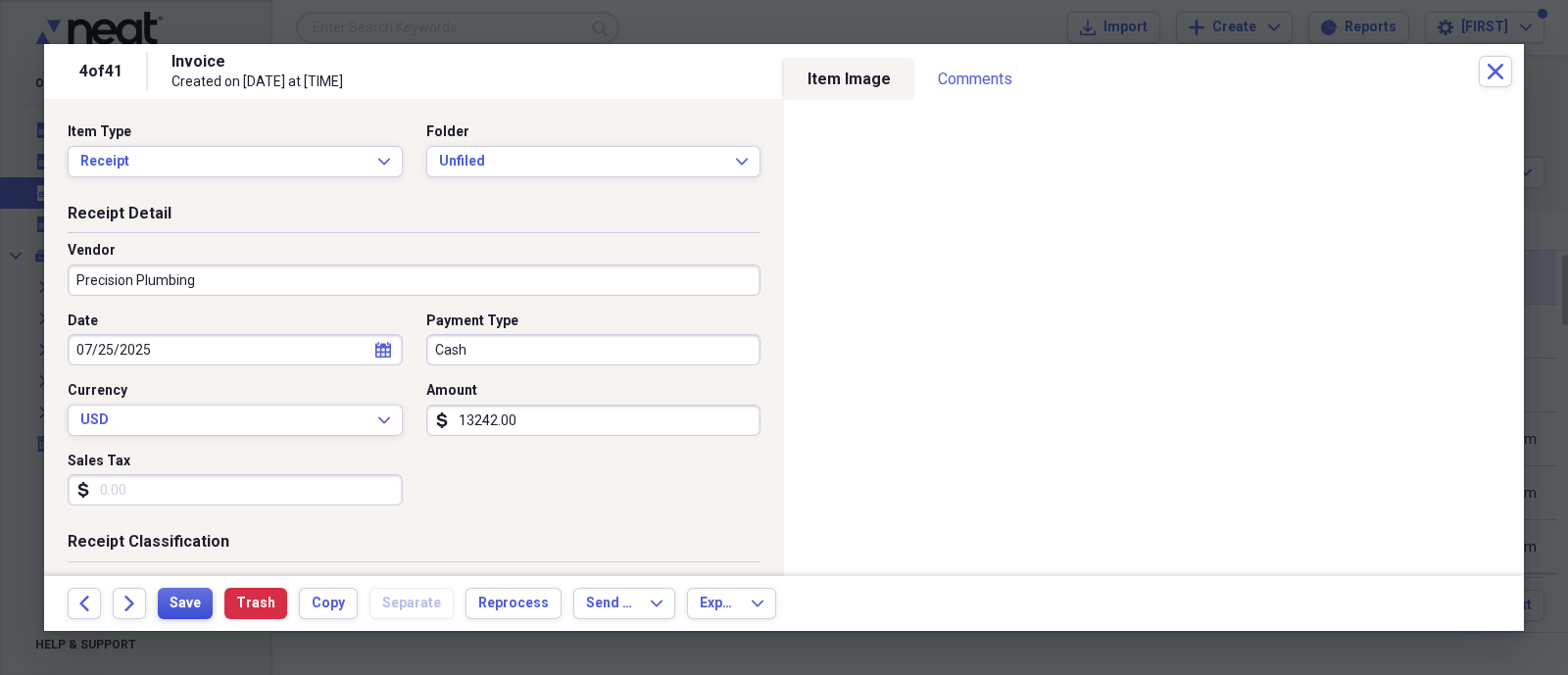 click on "Save" at bounding box center (185, 603) 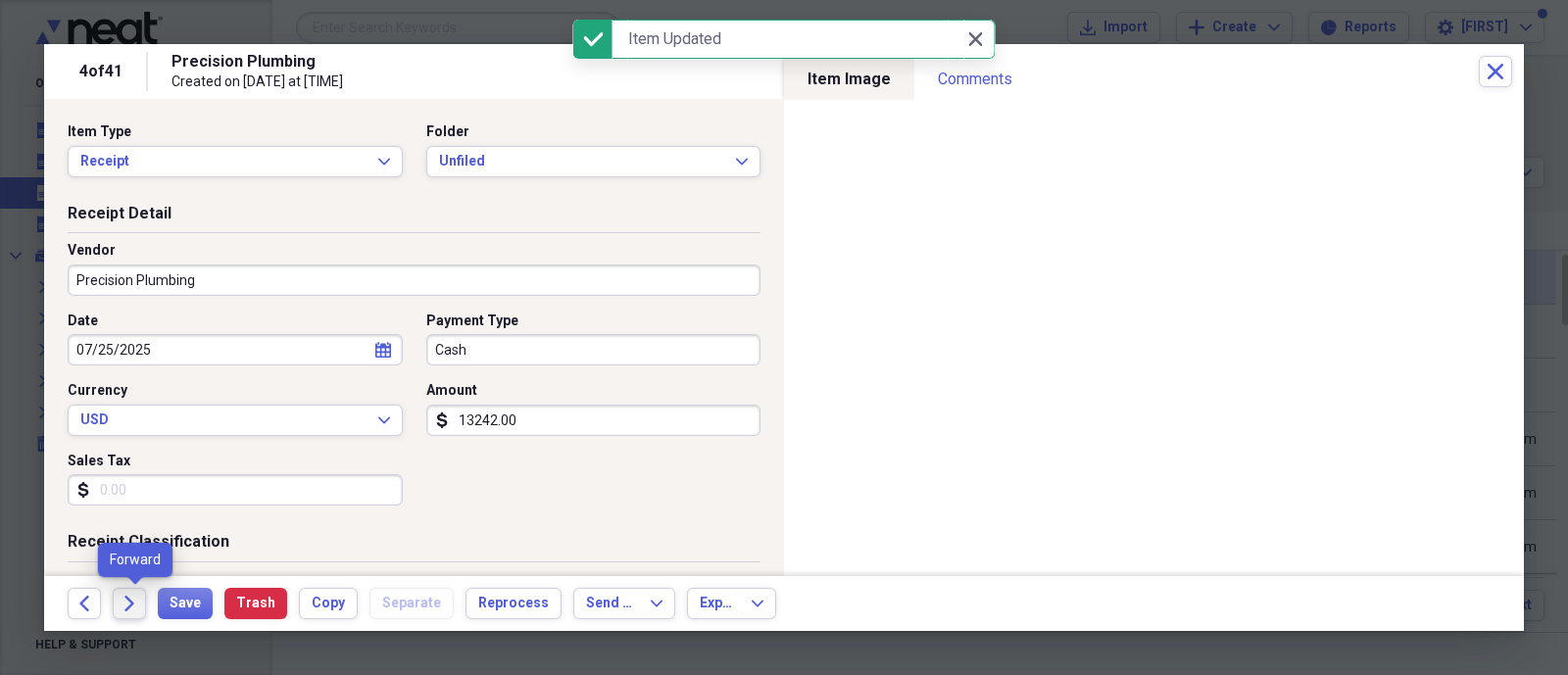 click on "Forward" 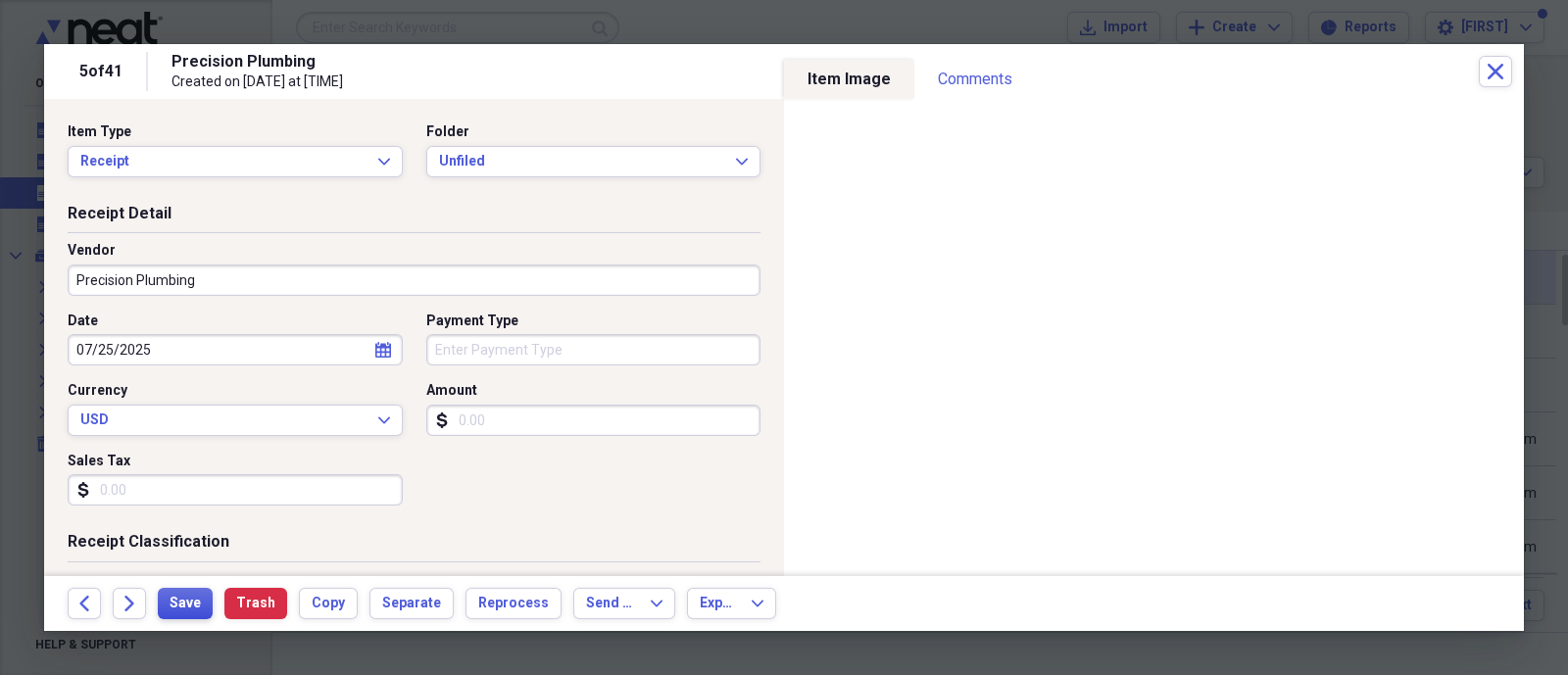 click on "Save" at bounding box center (185, 603) 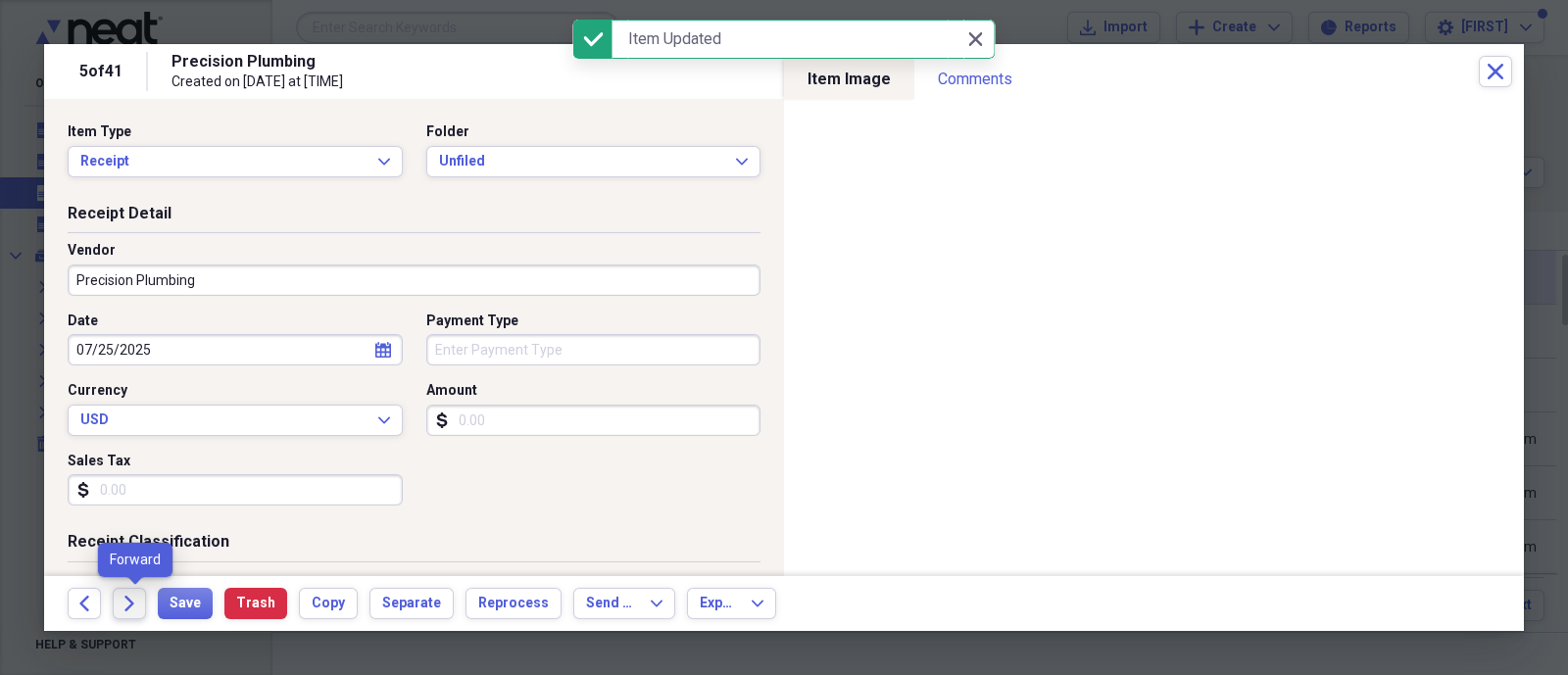 click 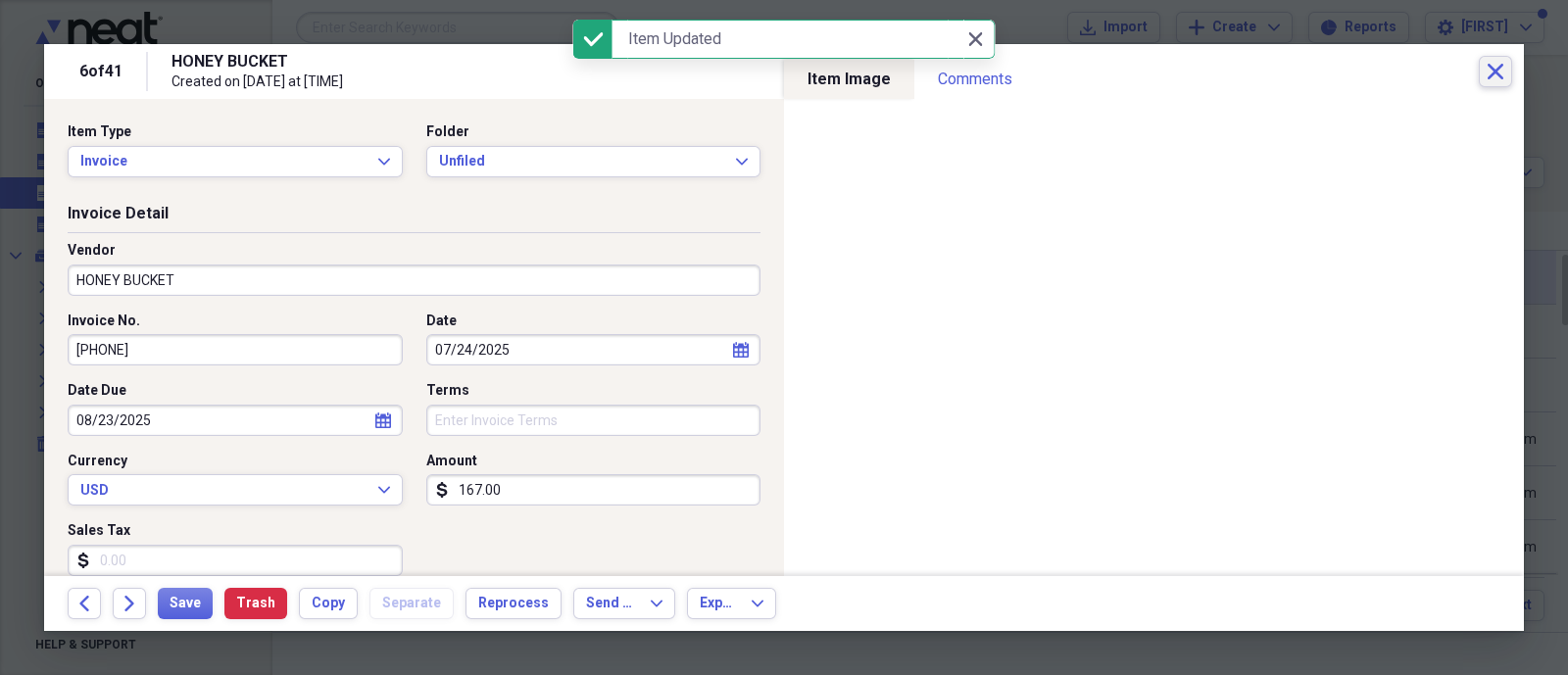 click on "Close" at bounding box center [1495, 72] 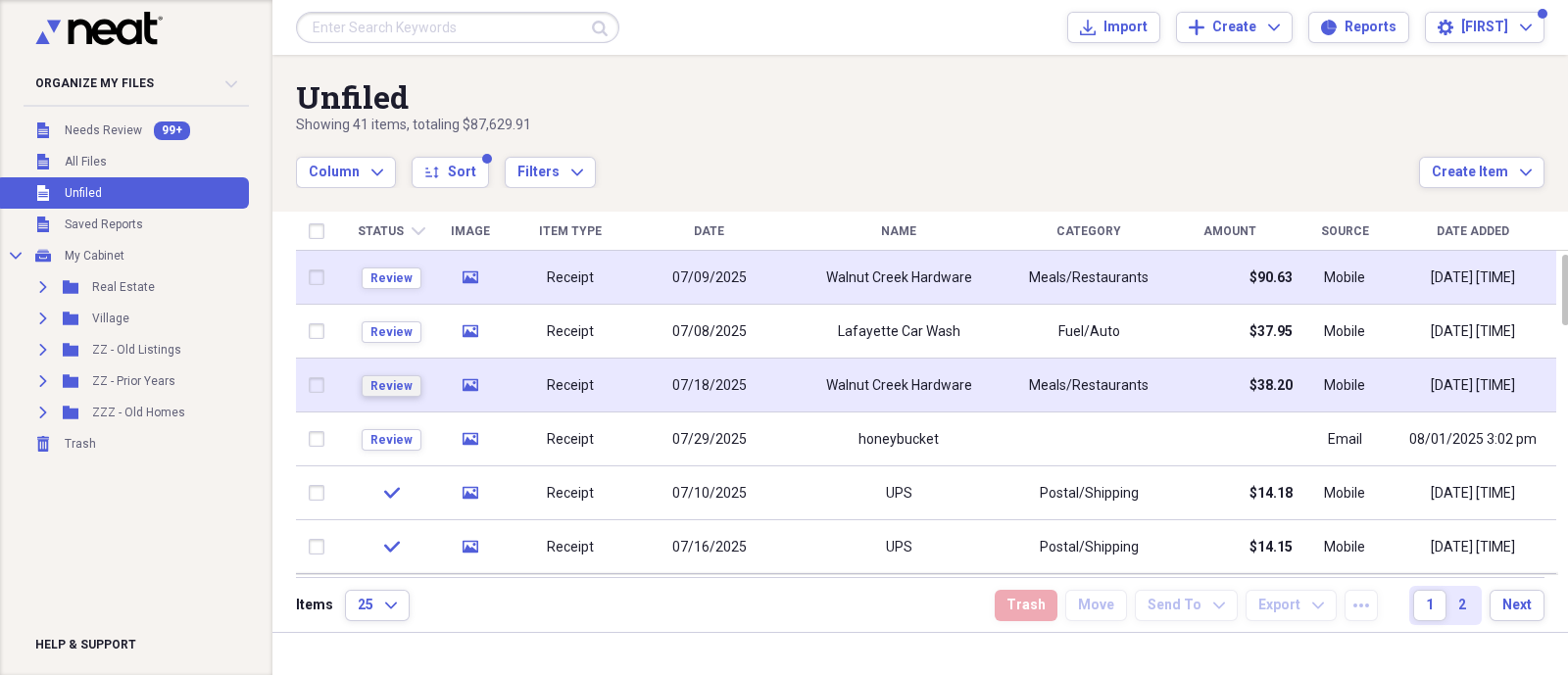 click on "Review" at bounding box center [391, 386] 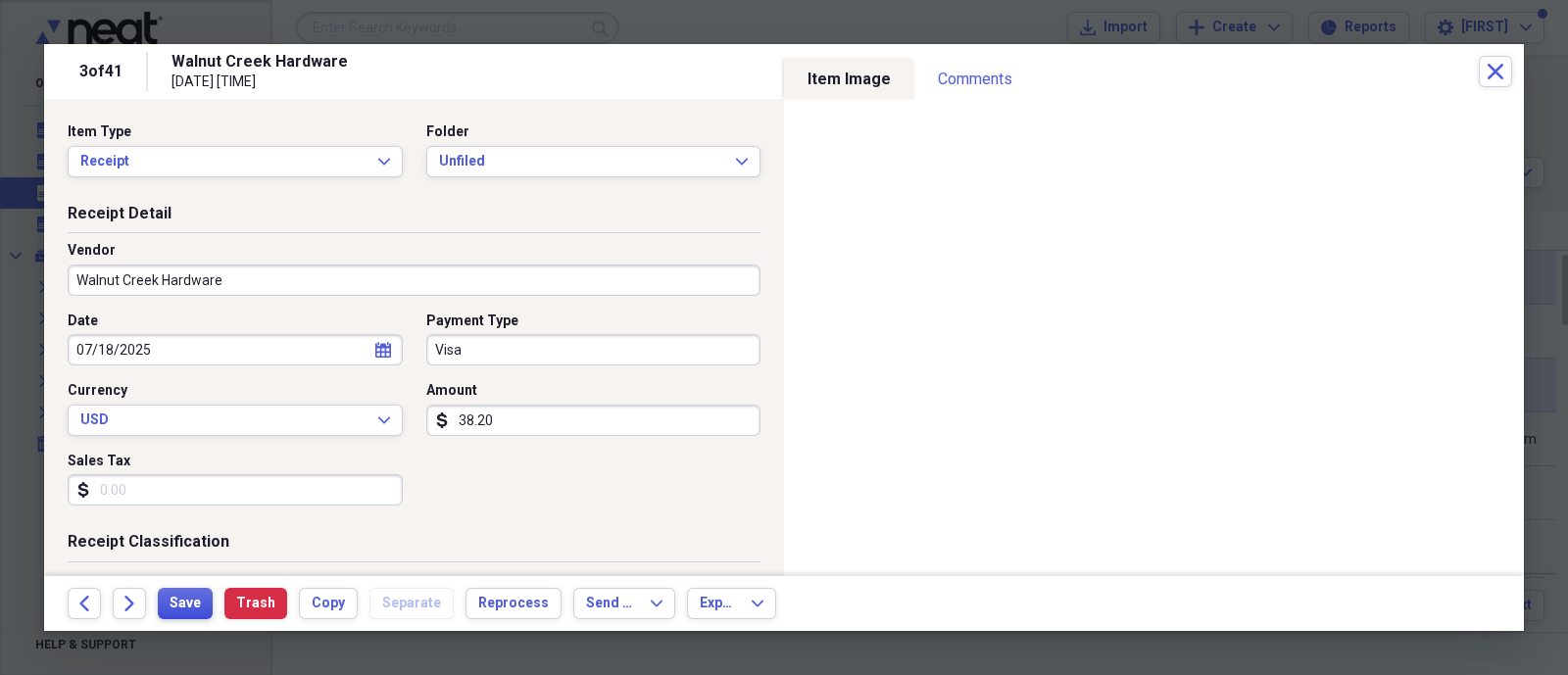 click on "Save" at bounding box center (185, 603) 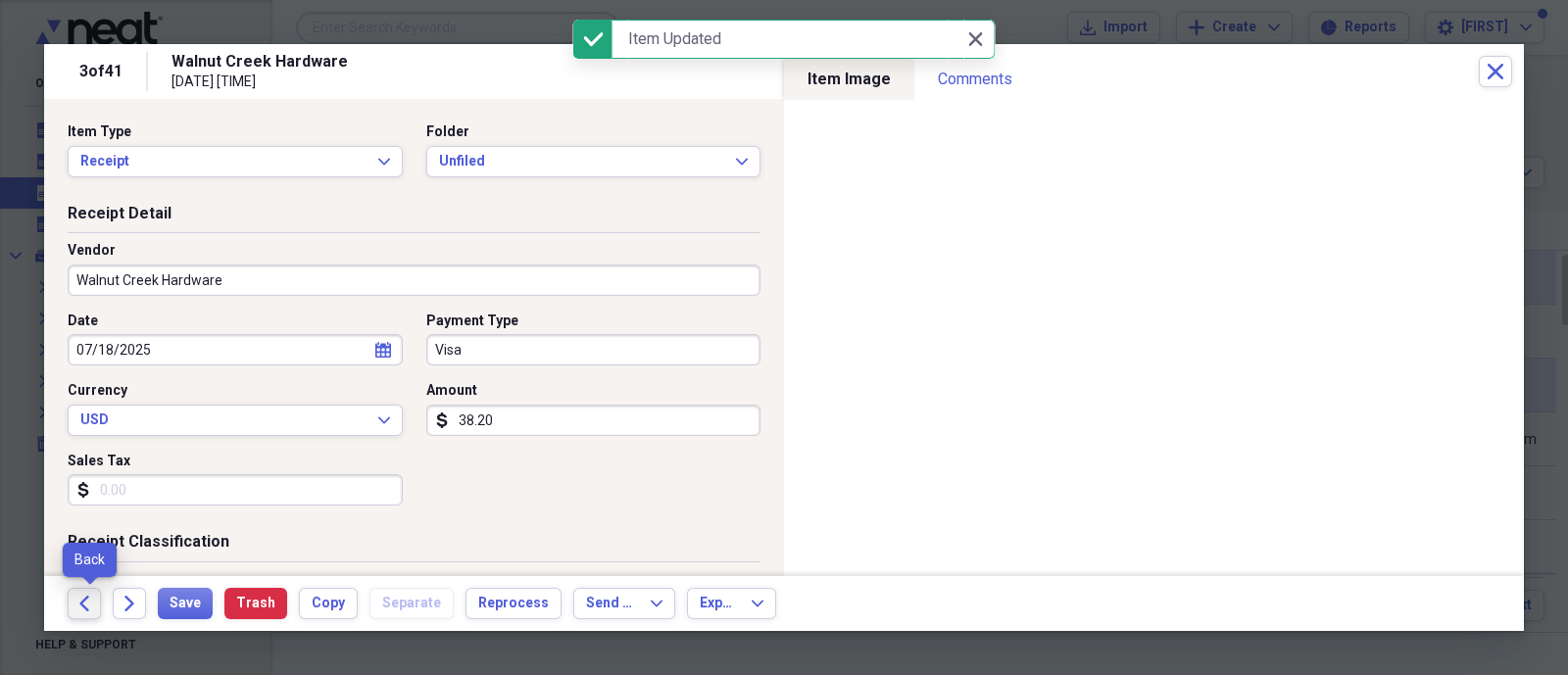 click on "Back" 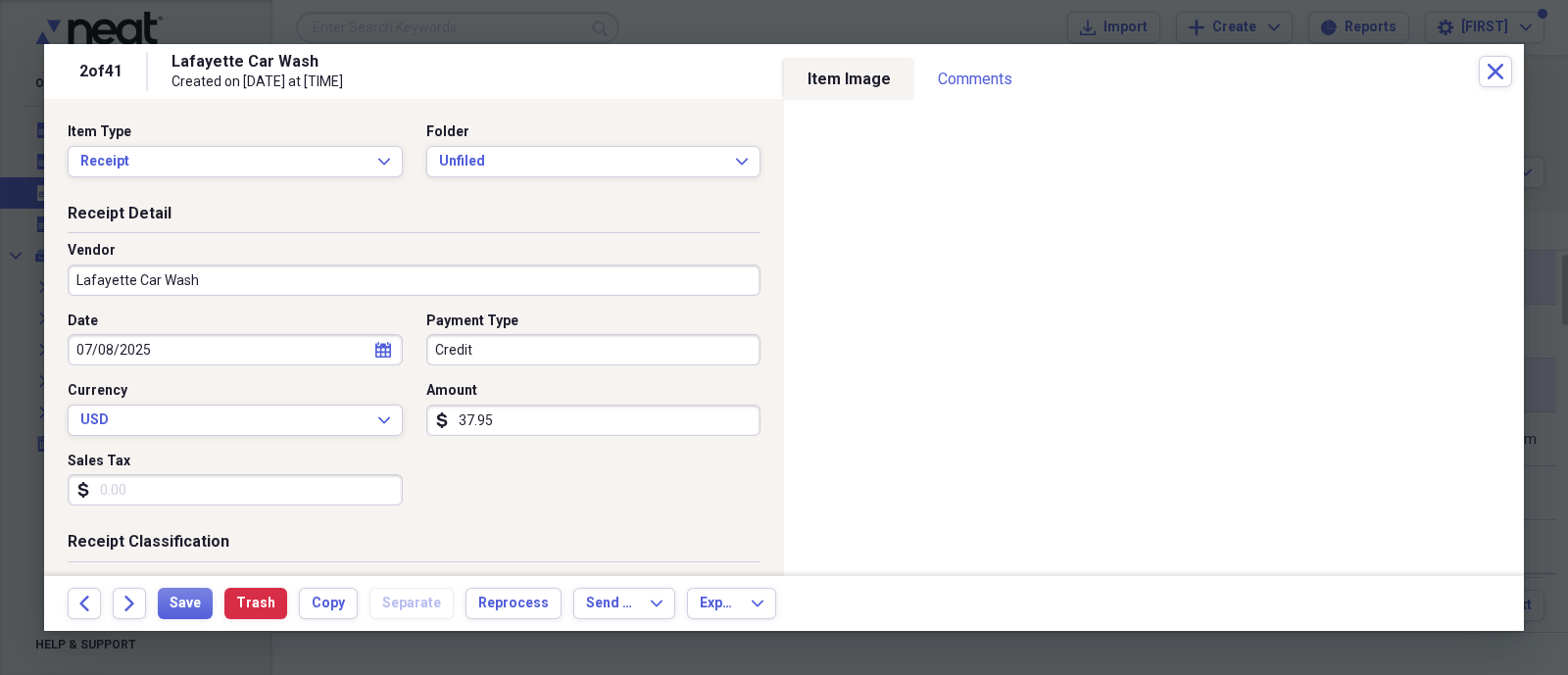 click on "Back Forward Save Trash Copy Separate Reprocess Send To Expand Export Expand" at bounding box center [784, 603] 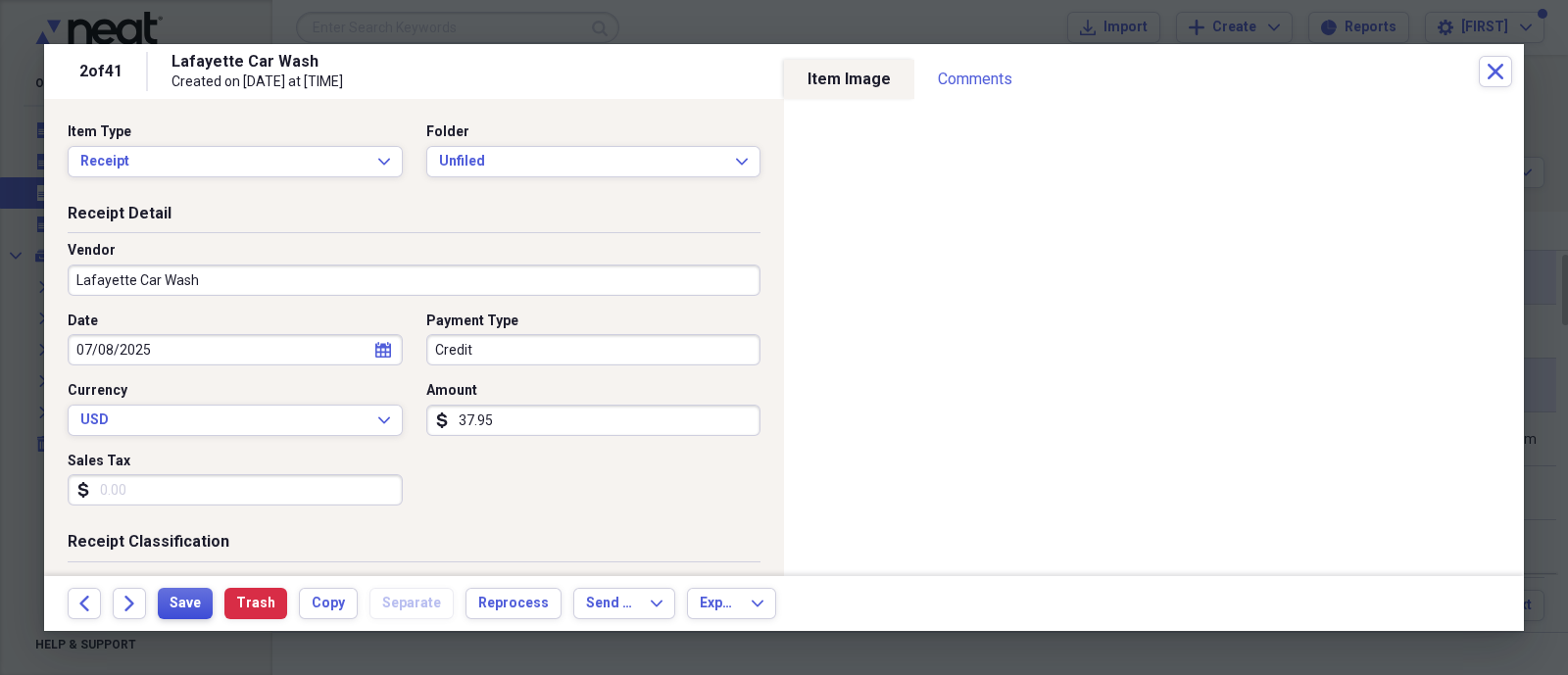 click on "Save" at bounding box center (185, 603) 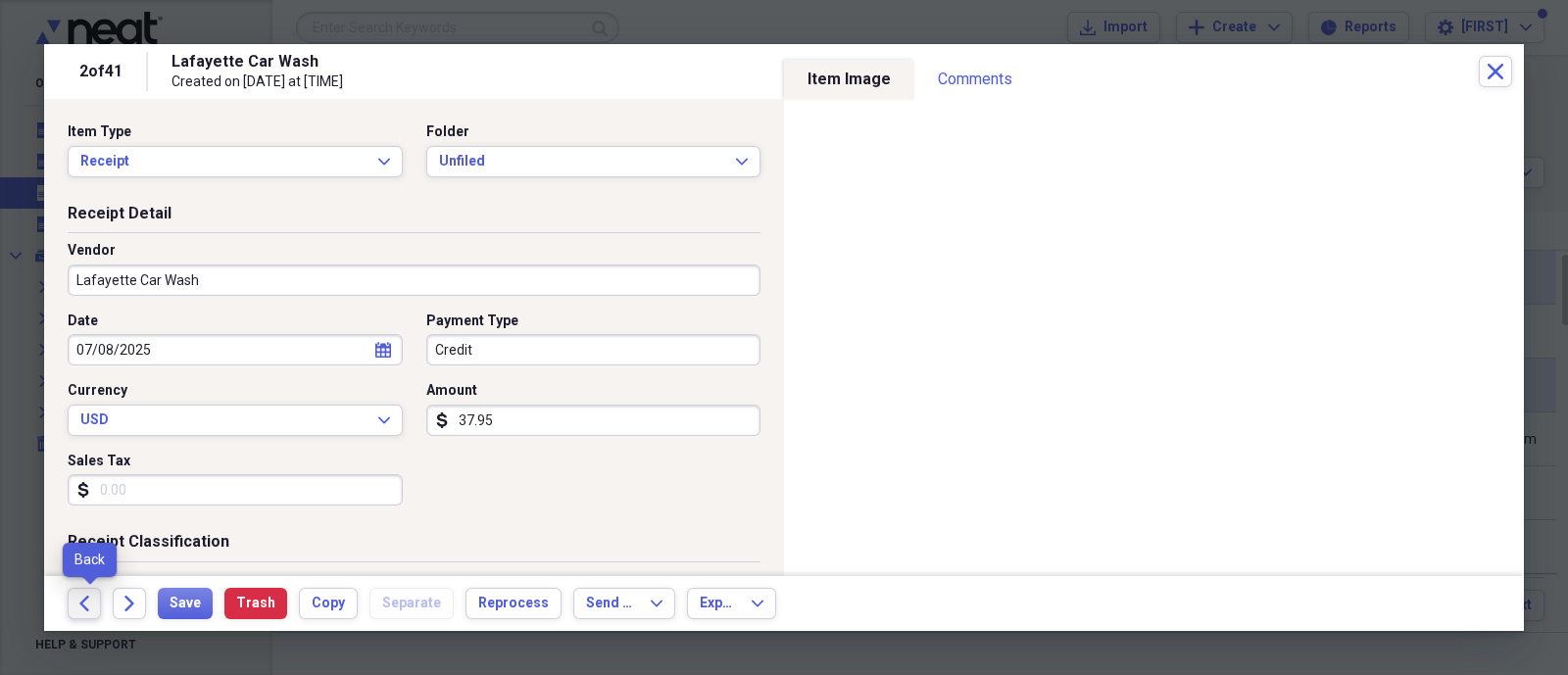 click on "Back" 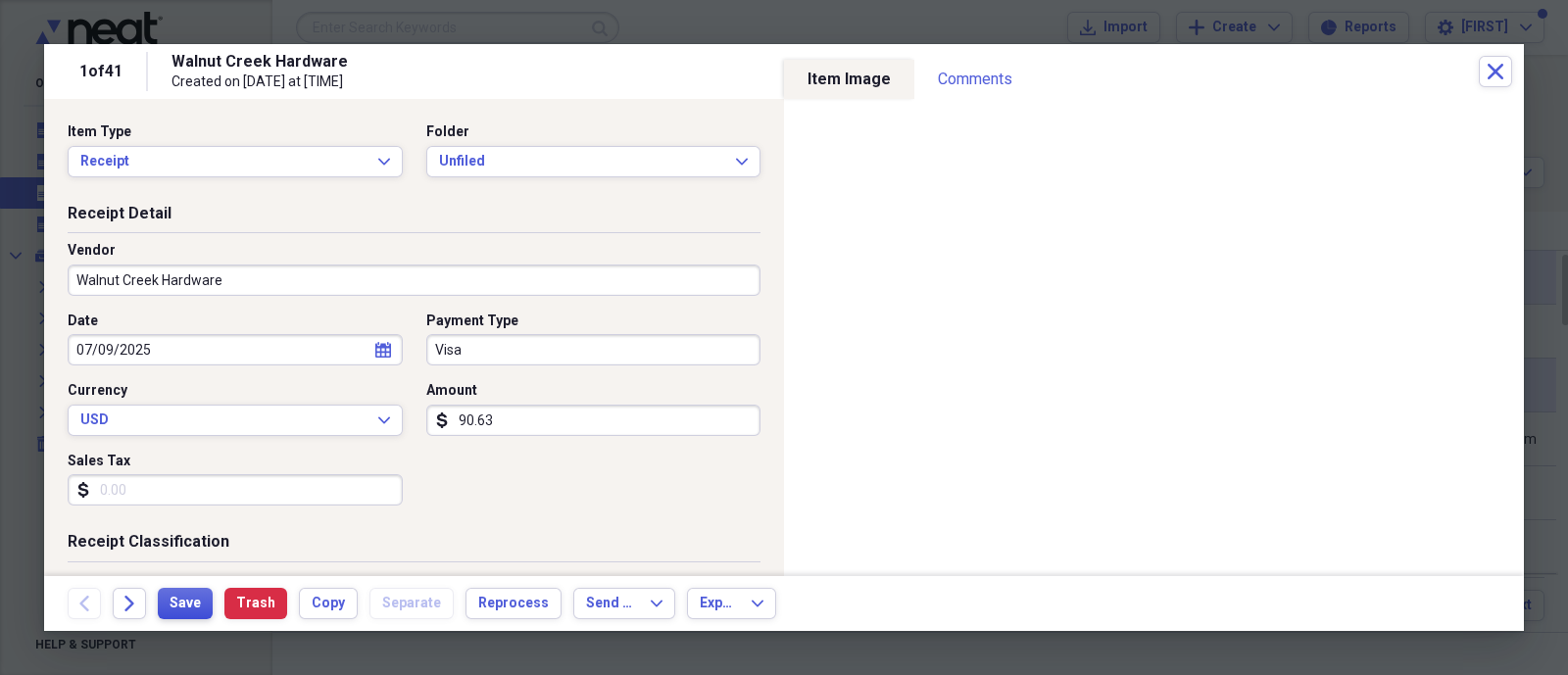 click on "Save" at bounding box center [185, 603] 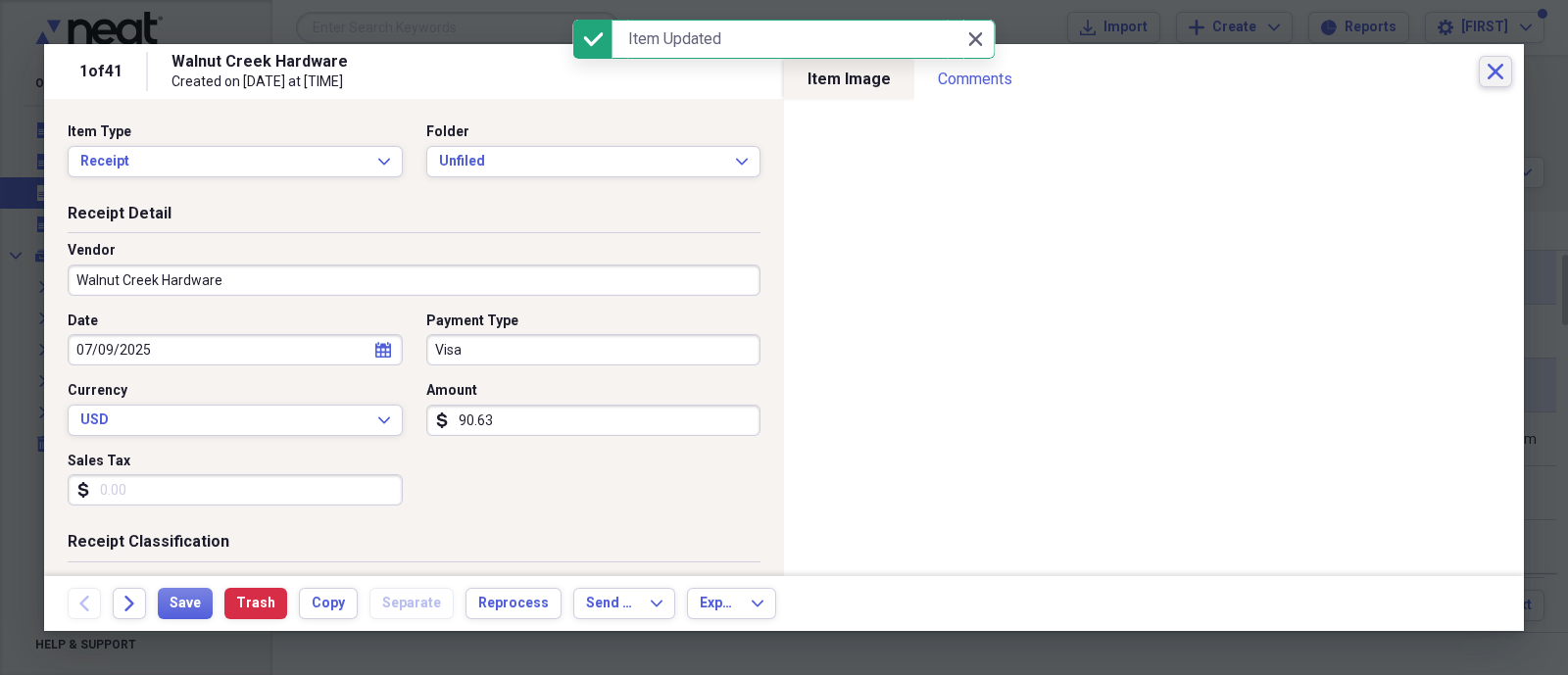 click on "Close" 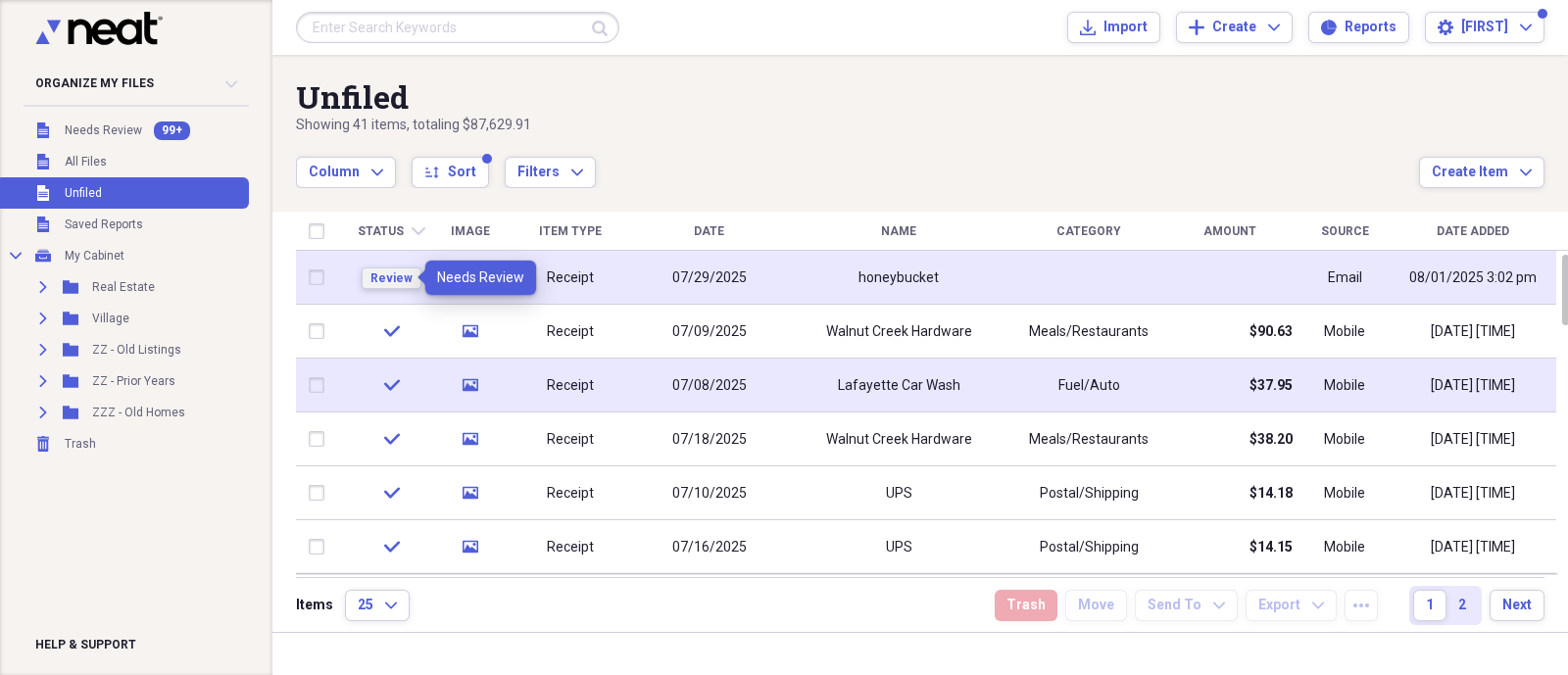 click on "Review" at bounding box center (391, 278) 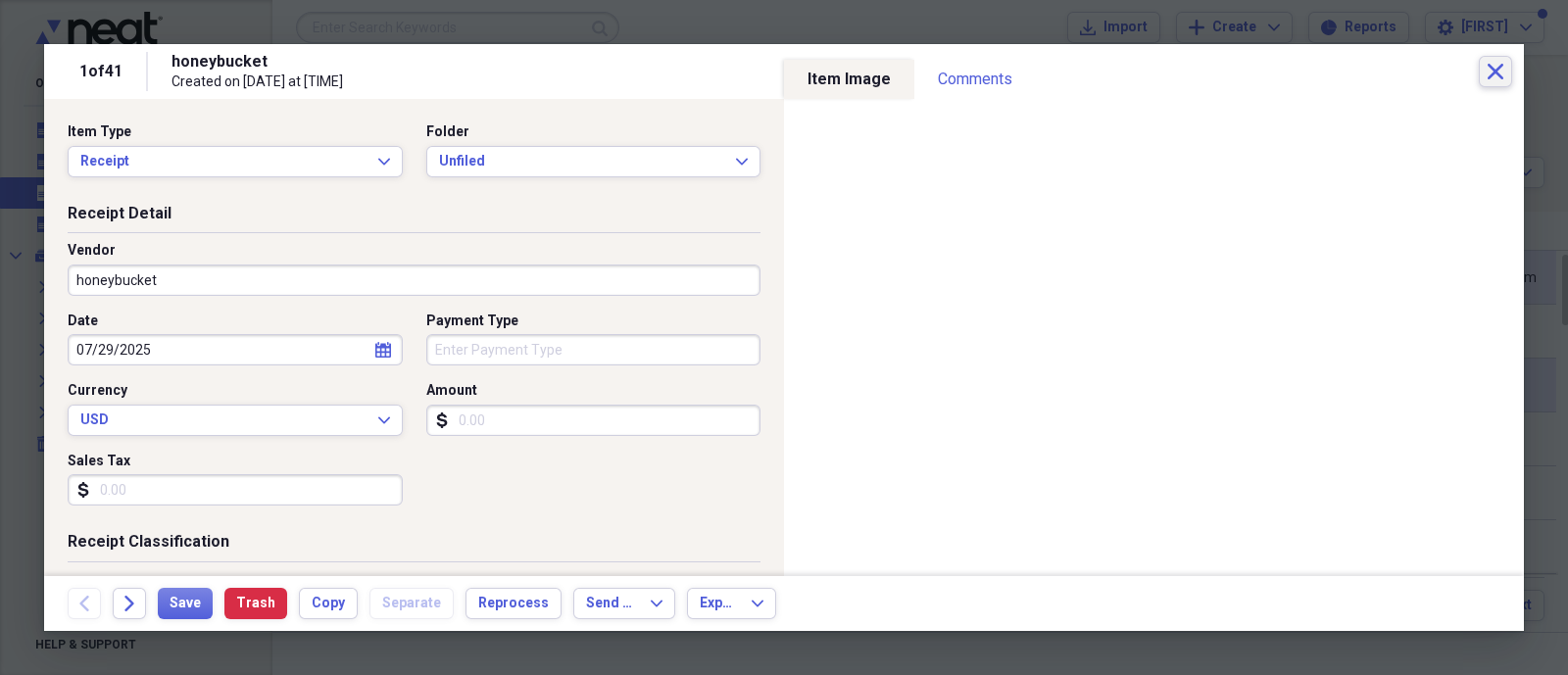 click on "Close" 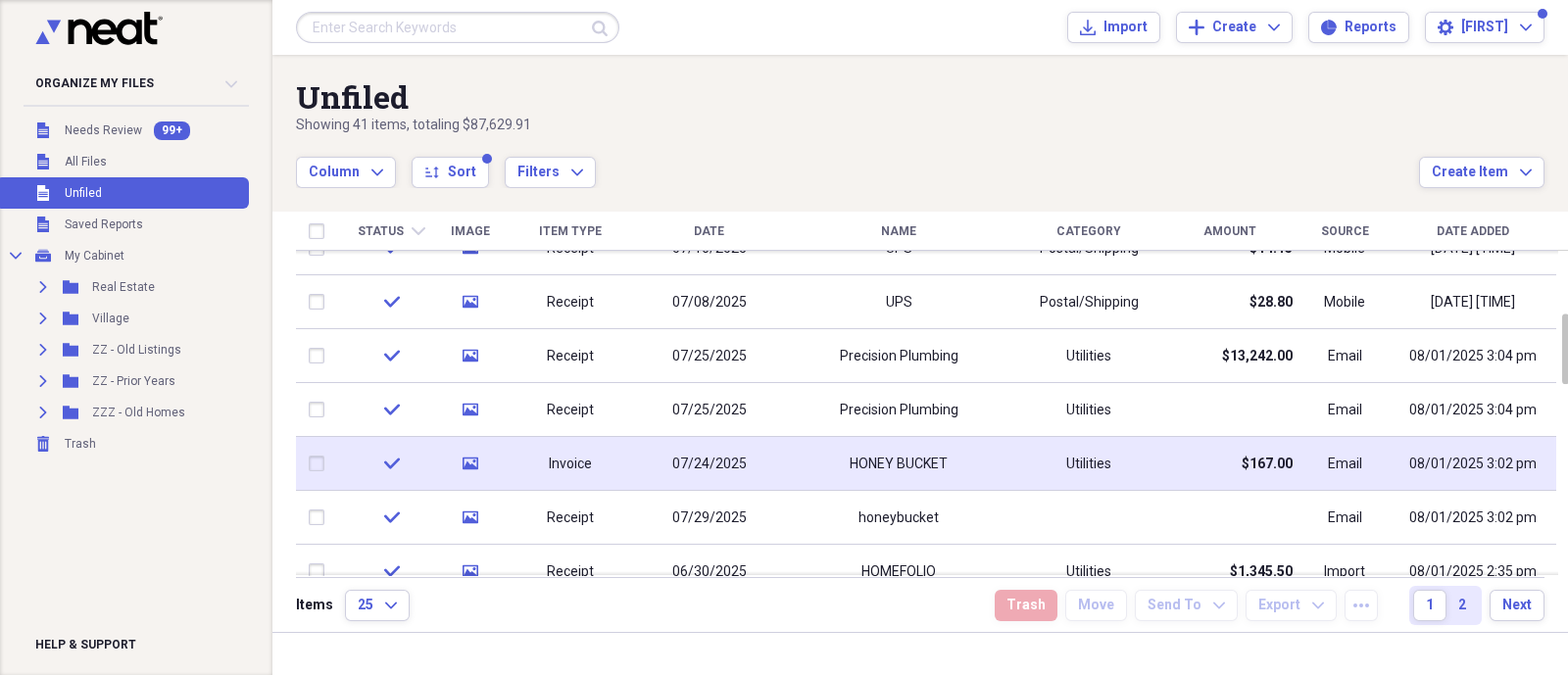 click on "HONEY BUCKET" at bounding box center (899, 464) 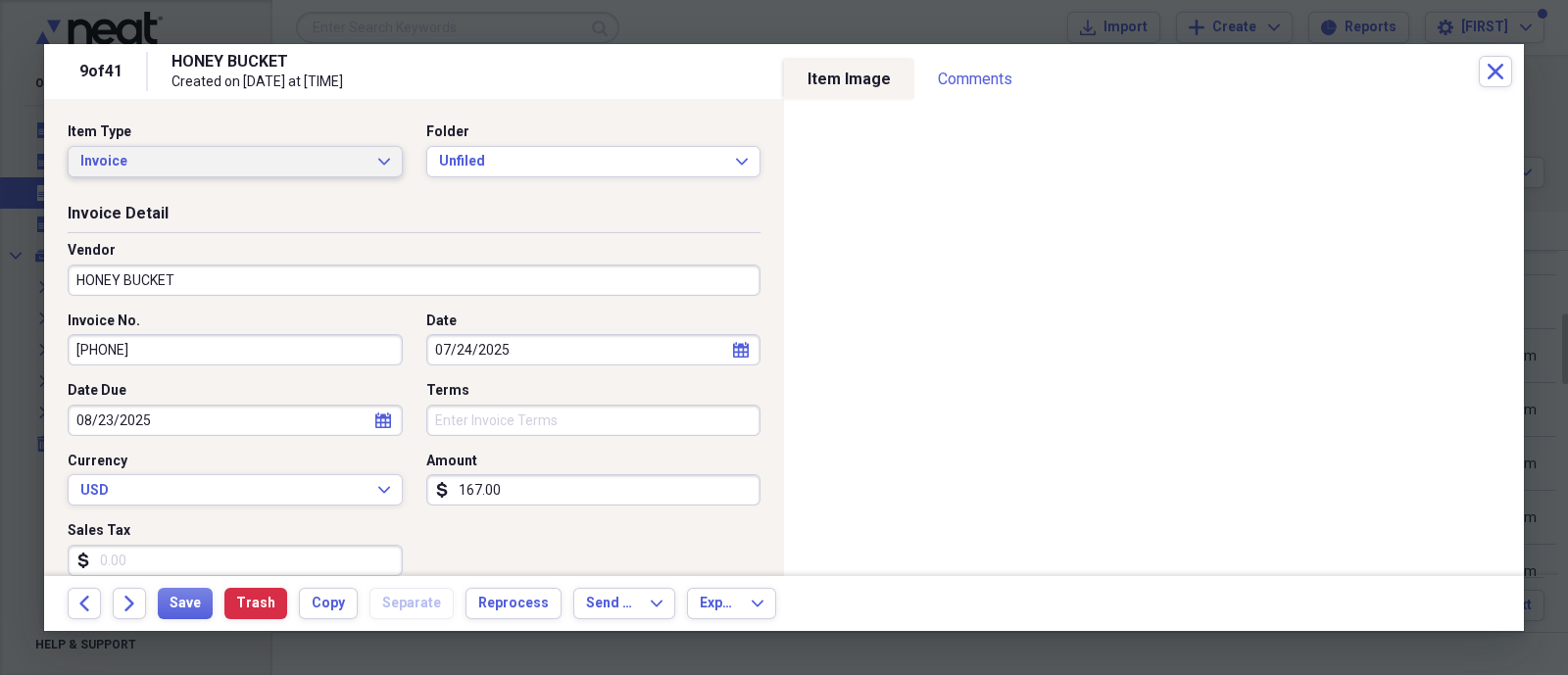click on "Invoice" at bounding box center [223, 162] 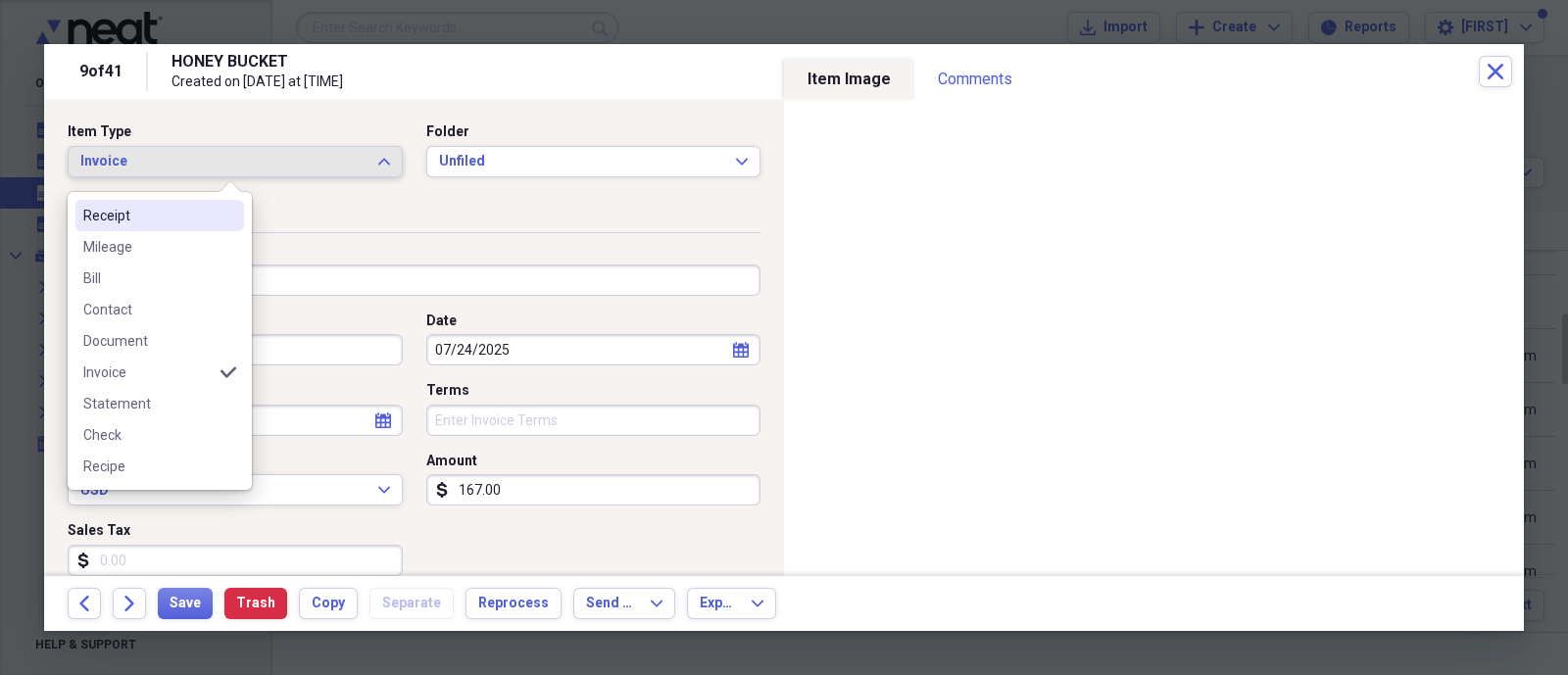 click on "Receipt" at bounding box center [148, 216] 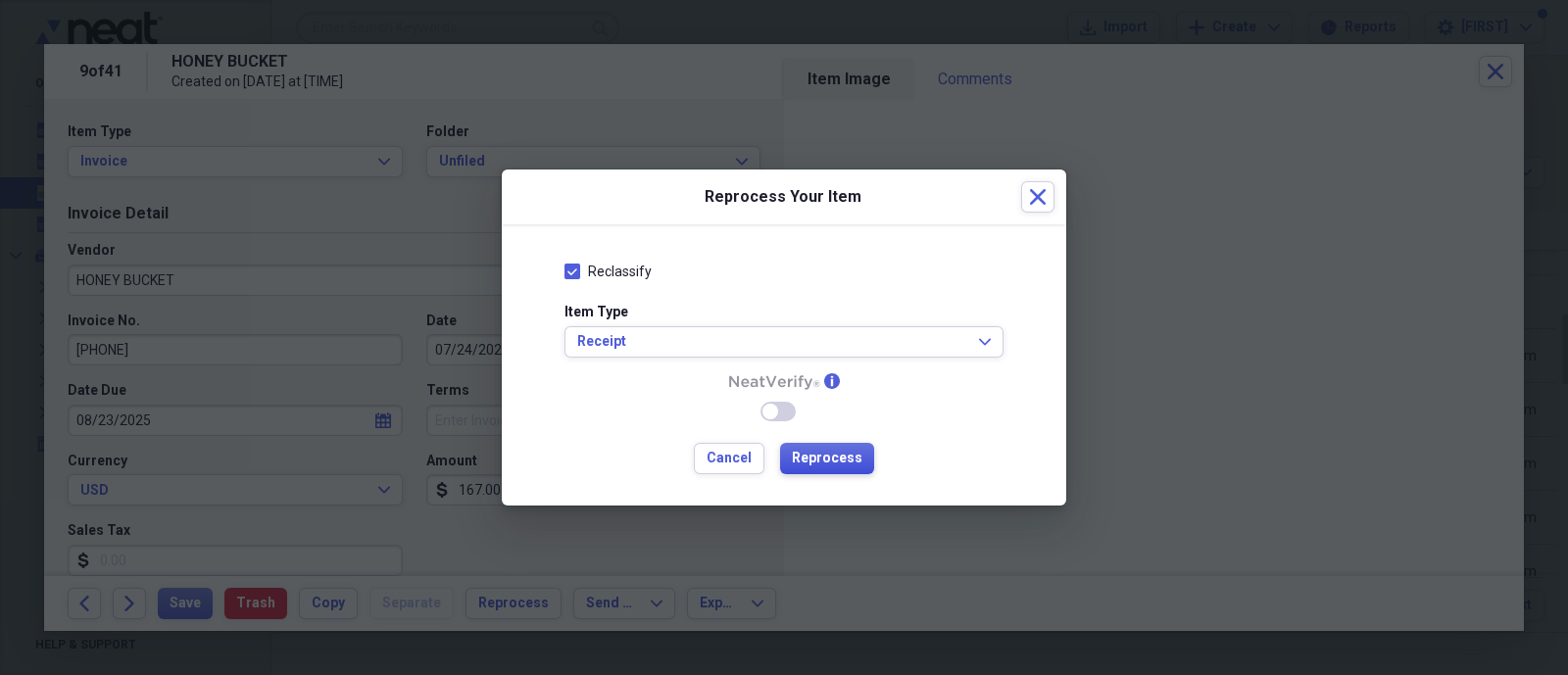click on "Reprocess" at bounding box center (827, 458) 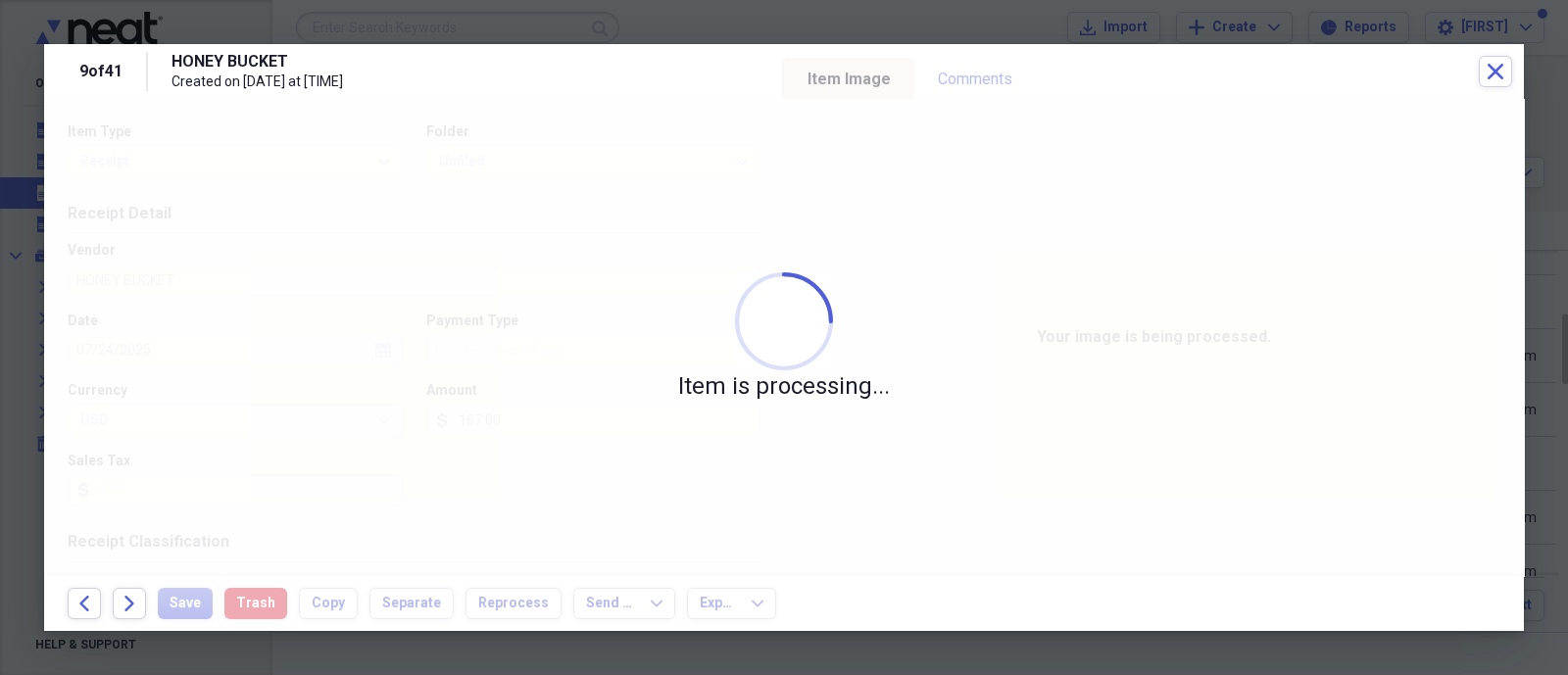 type on "Credit" 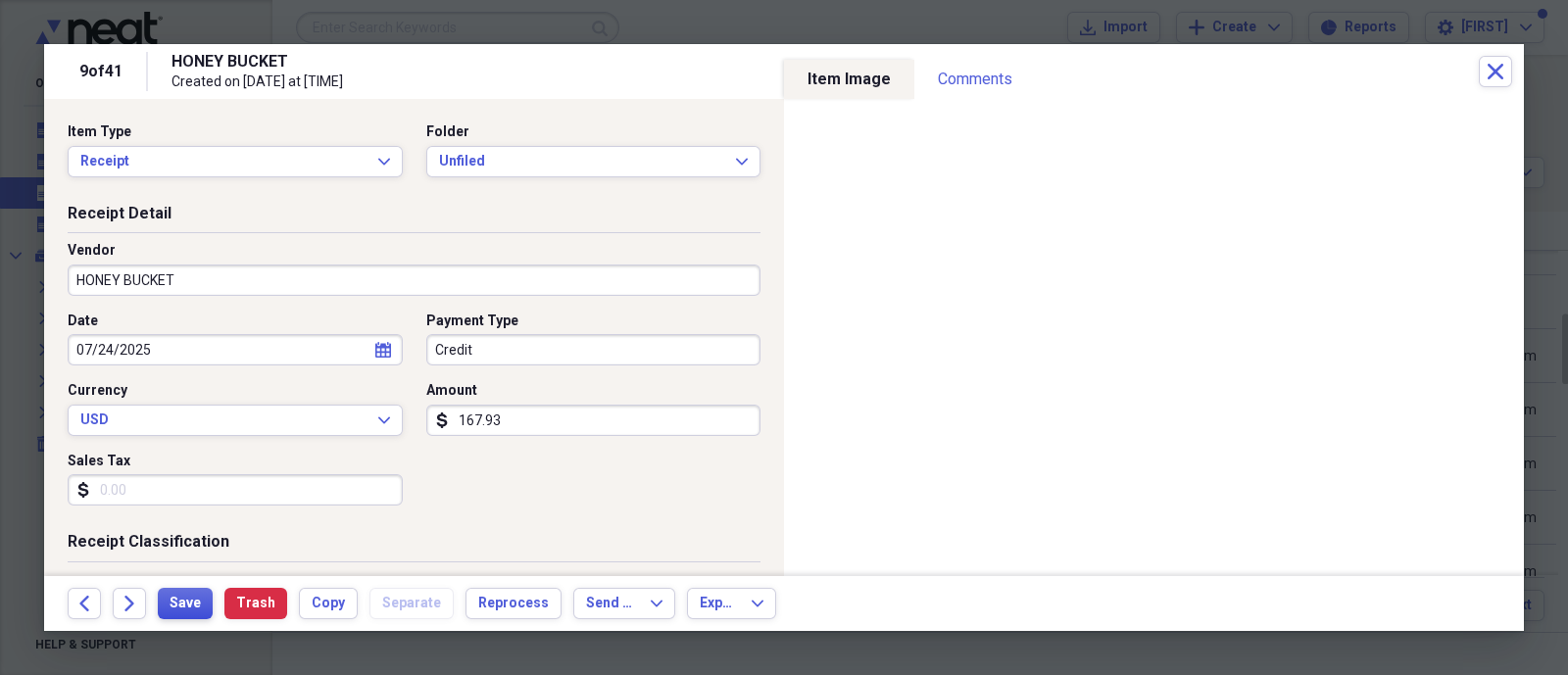 click on "Save" at bounding box center (185, 603) 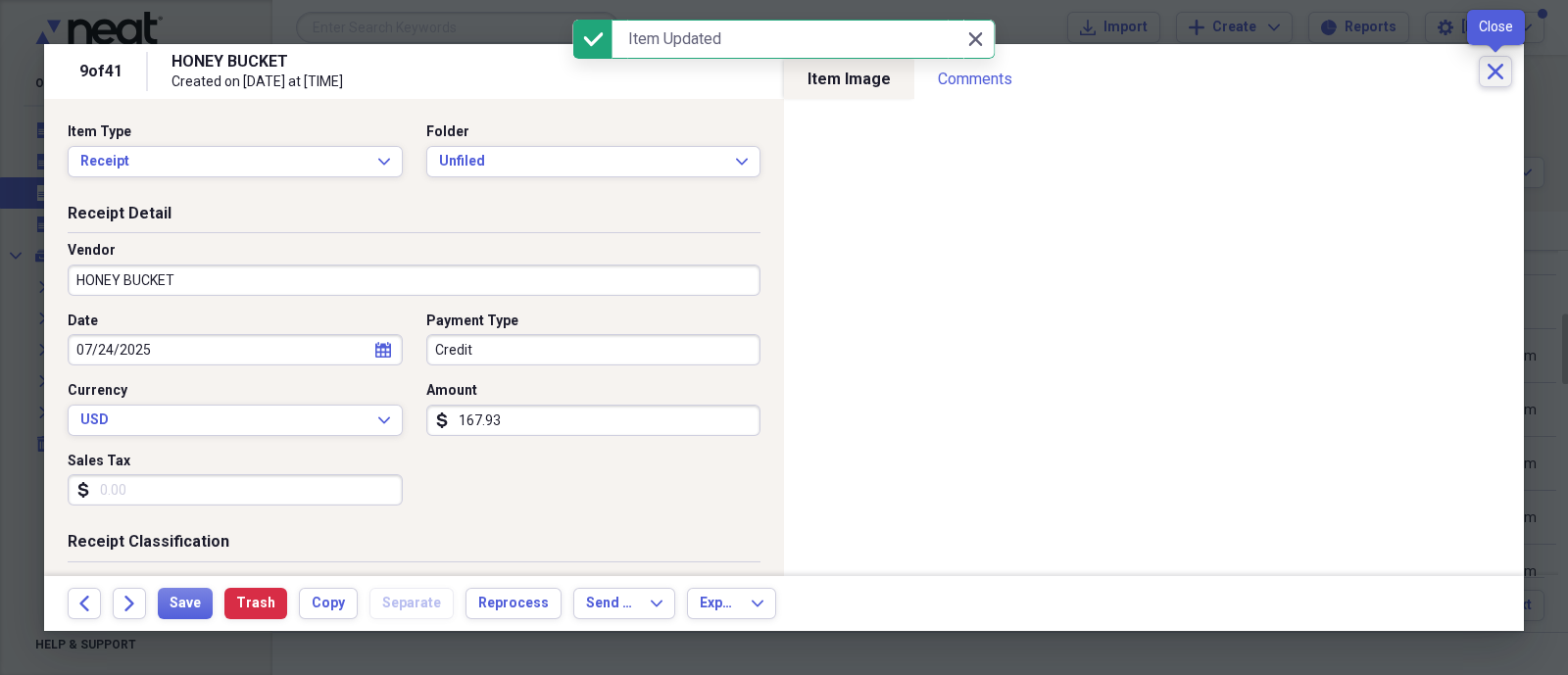 click on "Close" 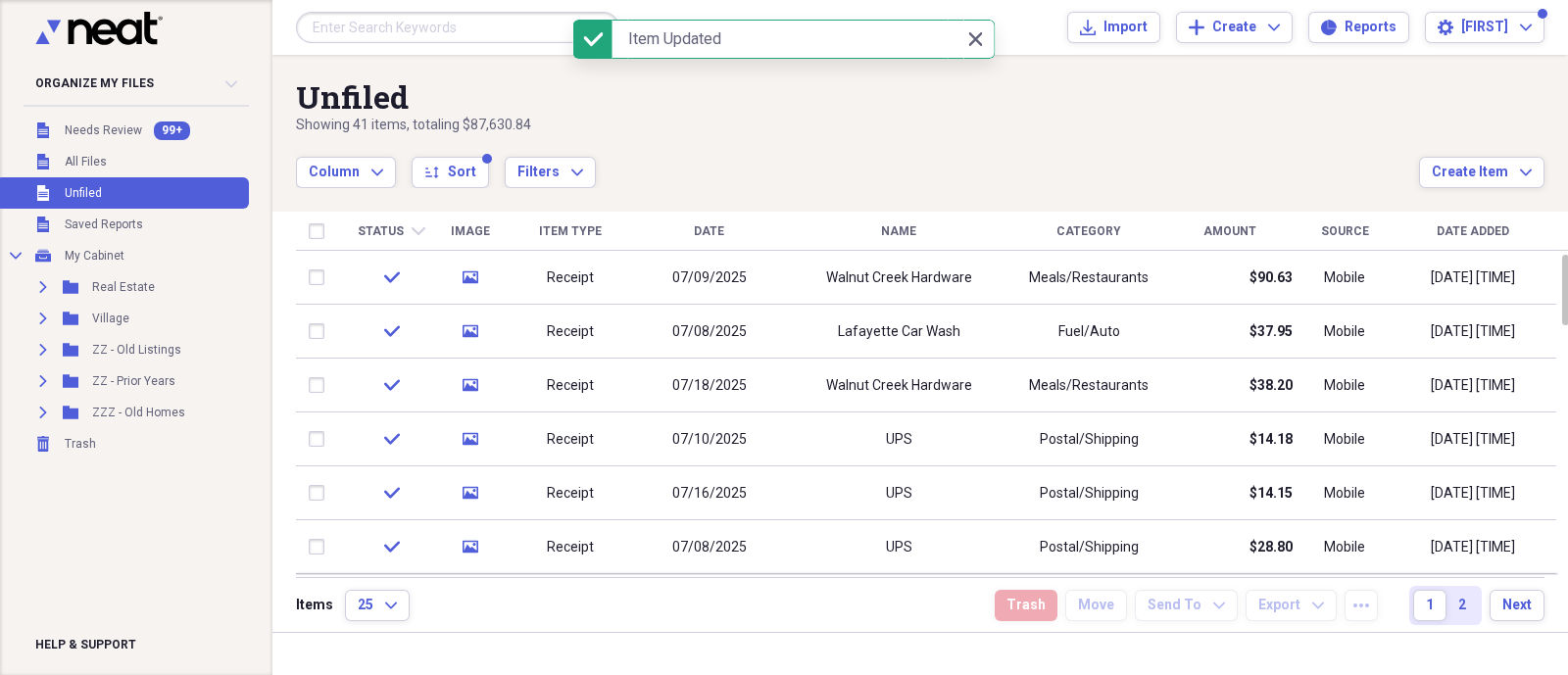 click on "Status chevron-down" at bounding box center [391, 231] 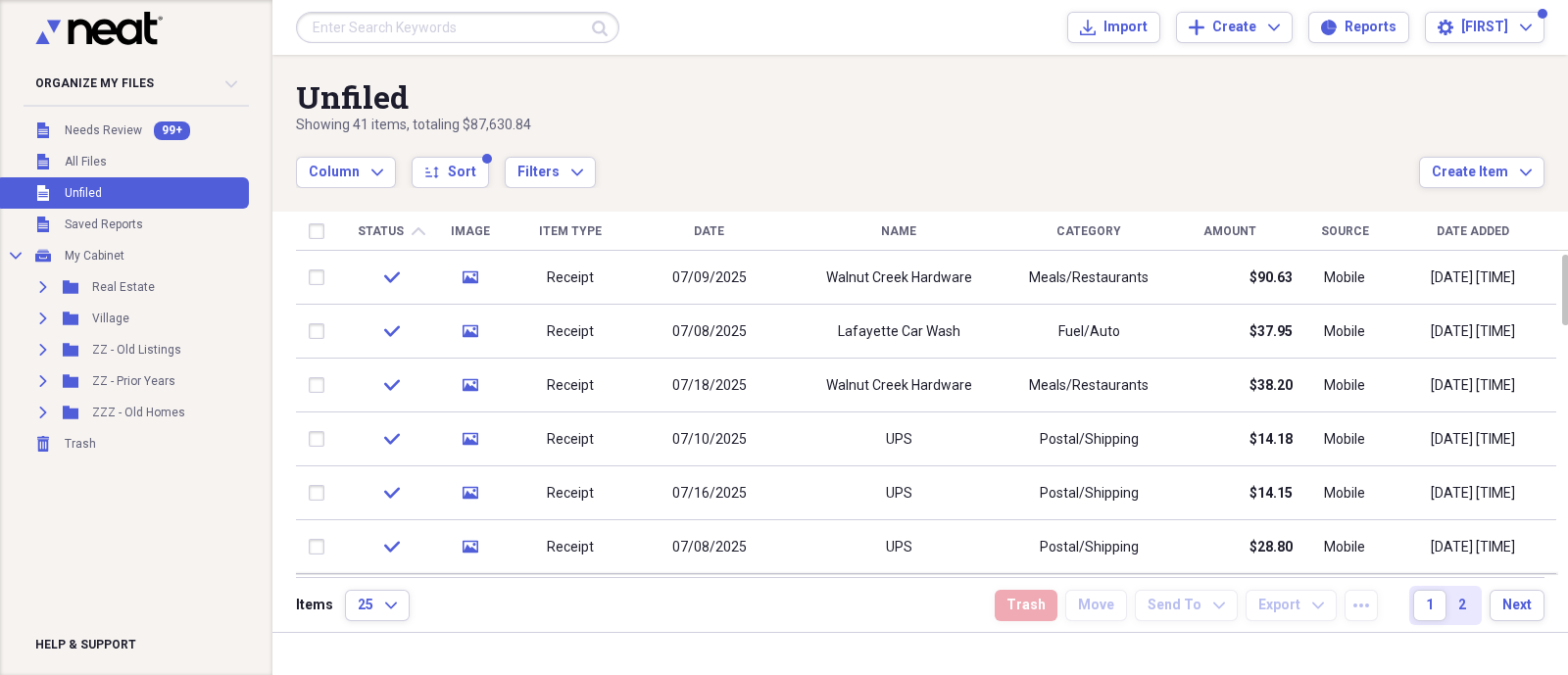 click on "Status chevron-up" at bounding box center (391, 231) 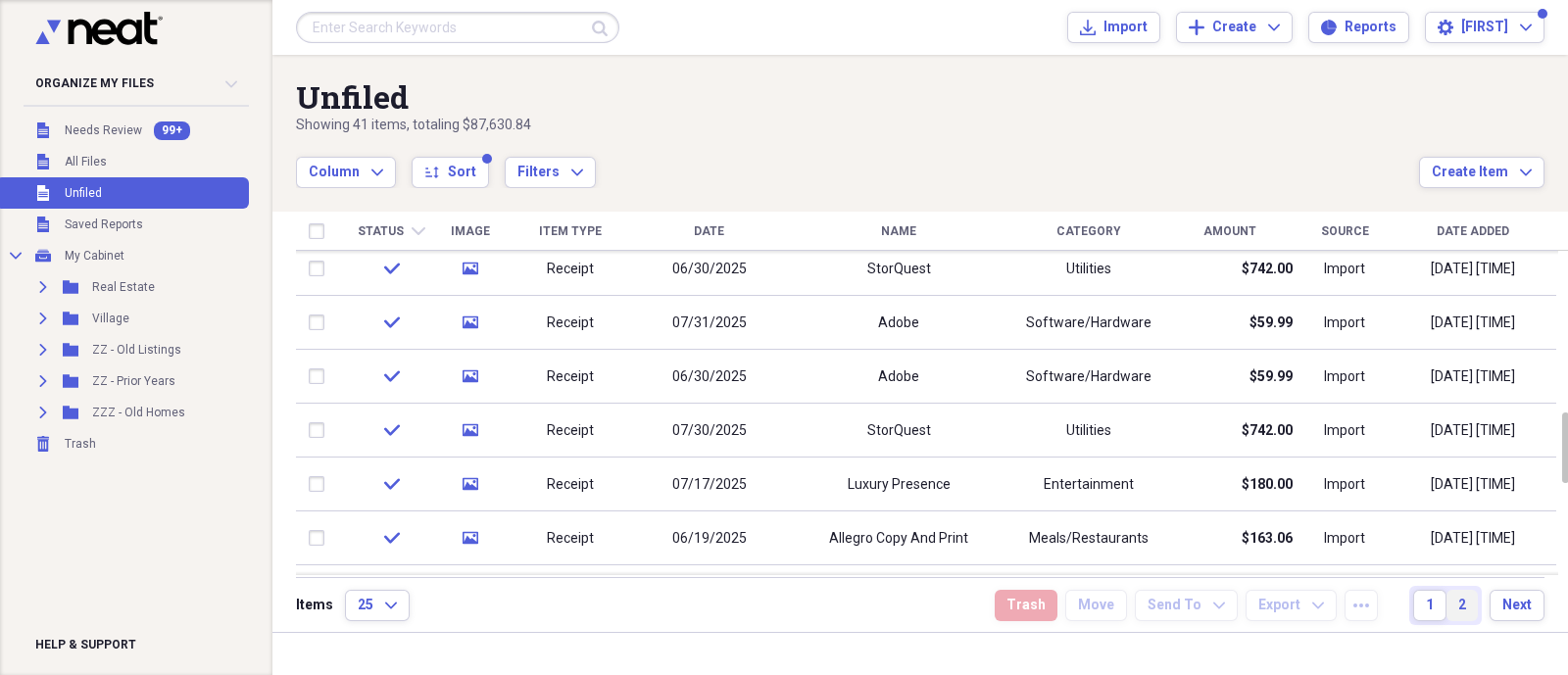 click on "2" at bounding box center (1462, 605) 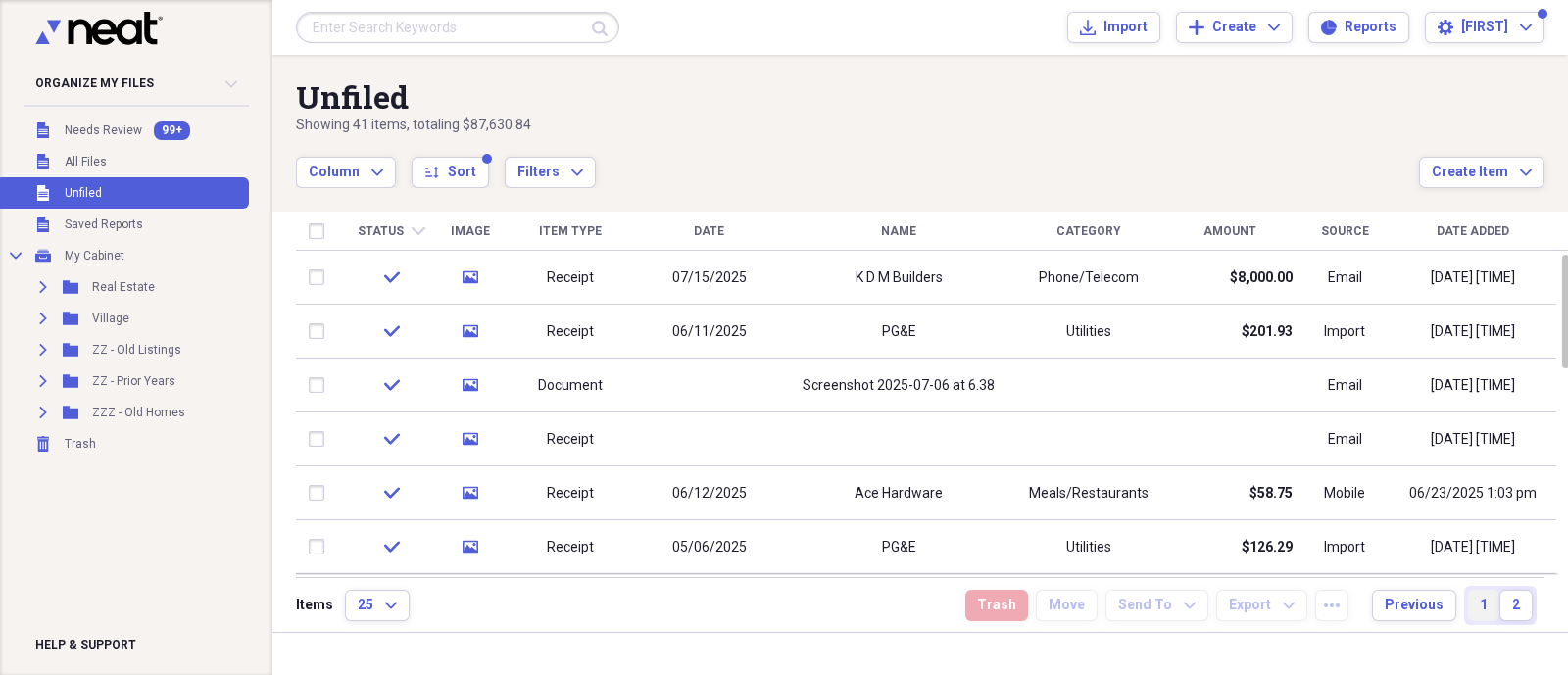 click on "1" at bounding box center (1484, 605) 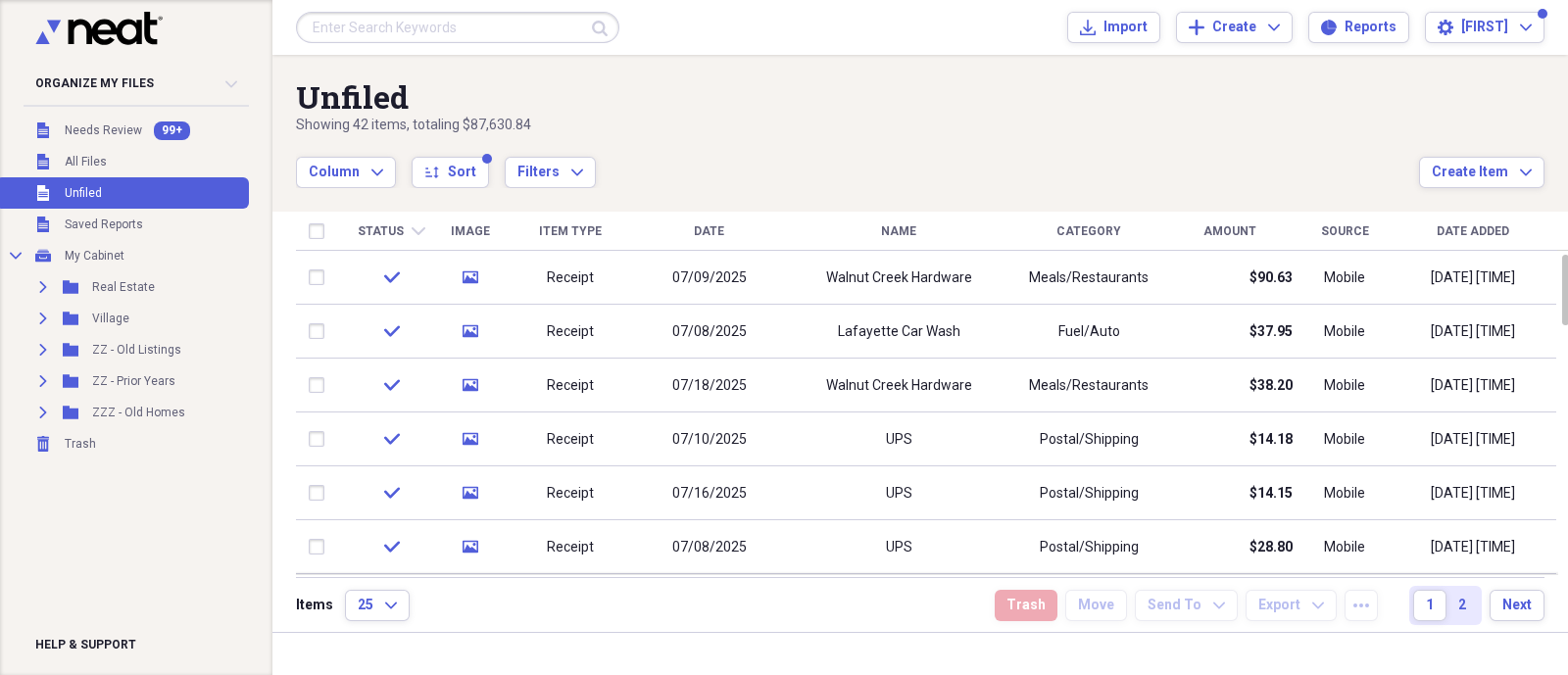 click on "Status chevron-down" at bounding box center (391, 231) 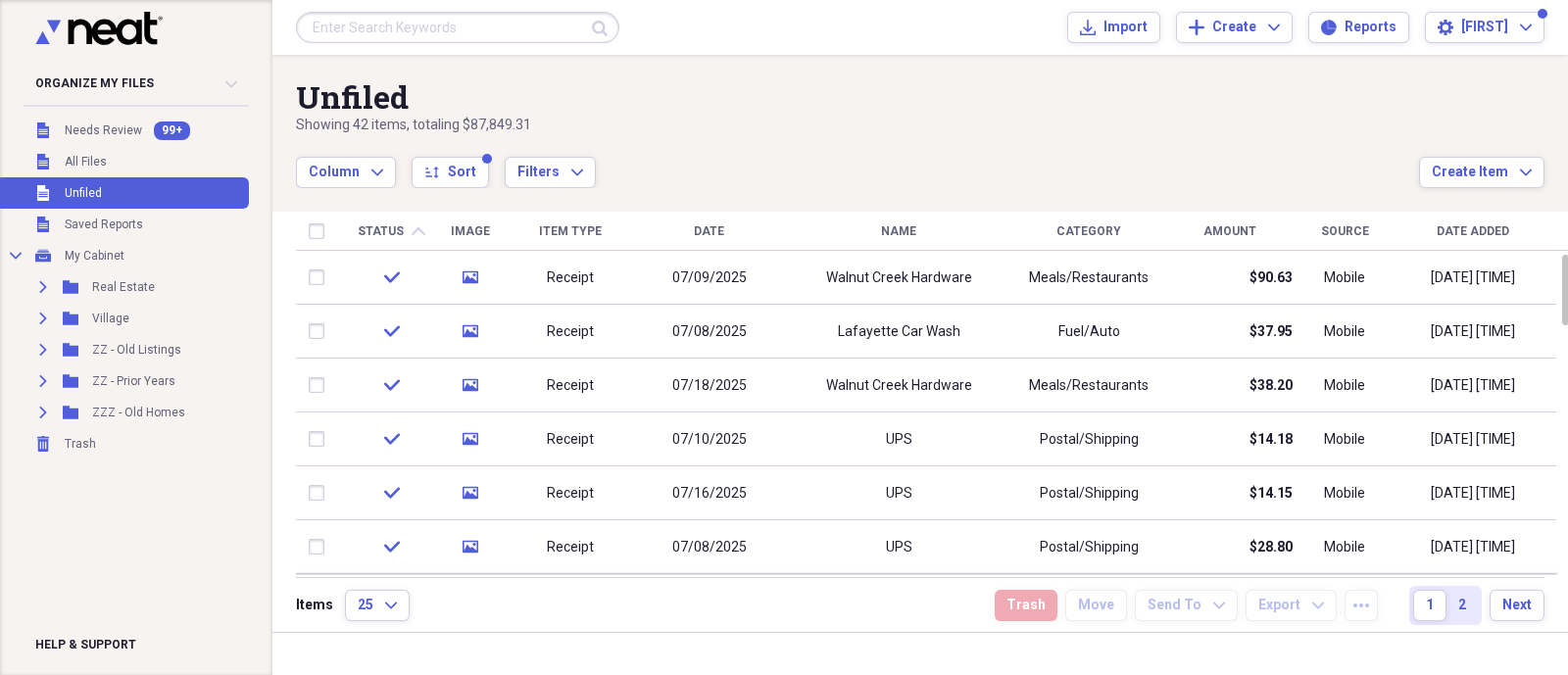 click on "chevron-up" 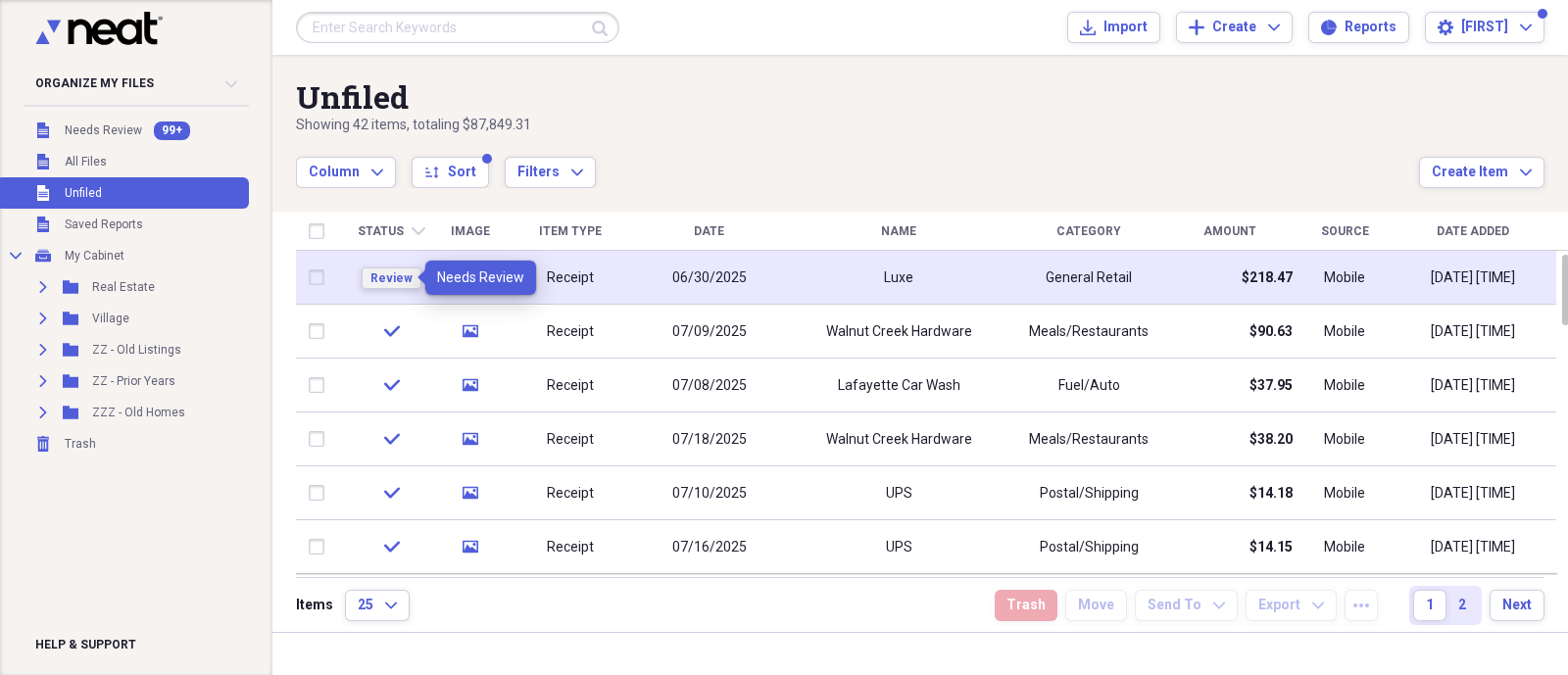 click on "Review" at bounding box center (391, 278) 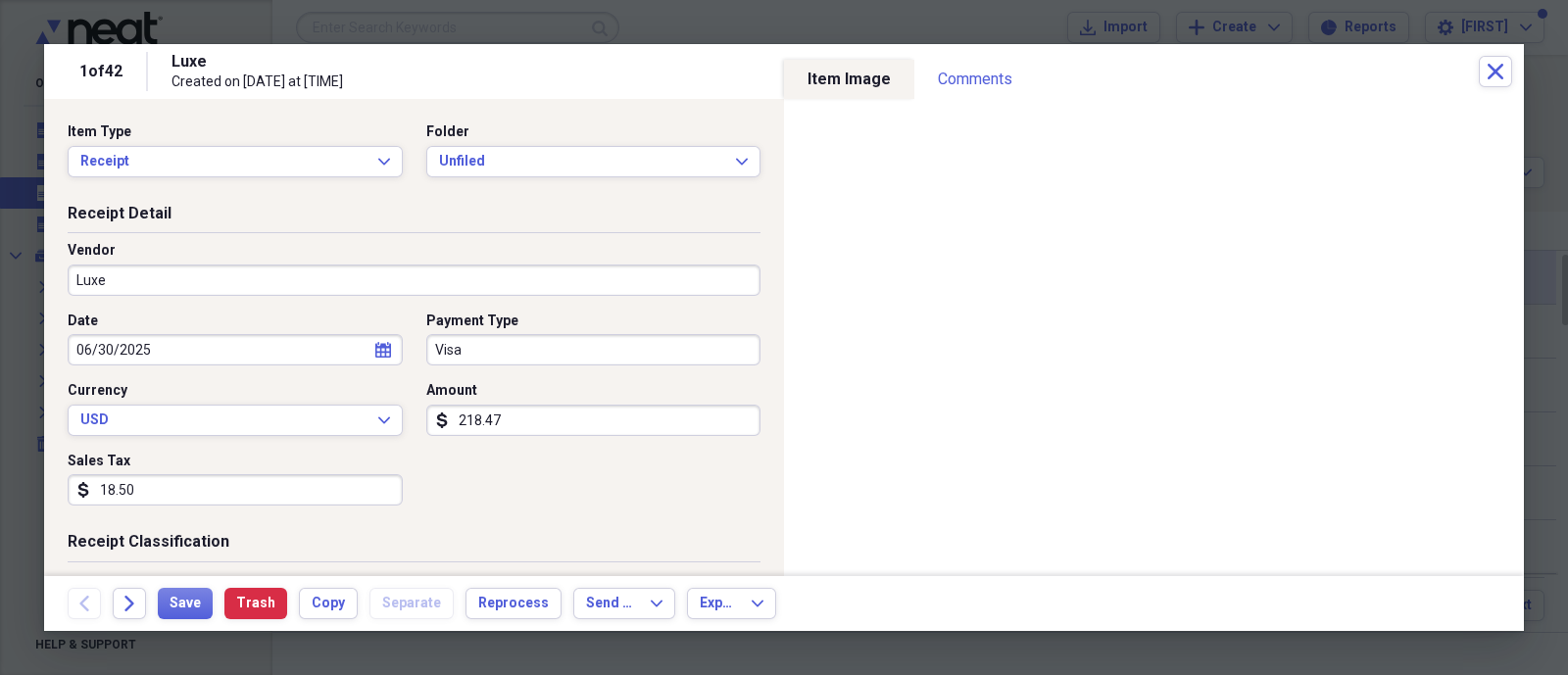 click on "Luxe" at bounding box center (414, 280) 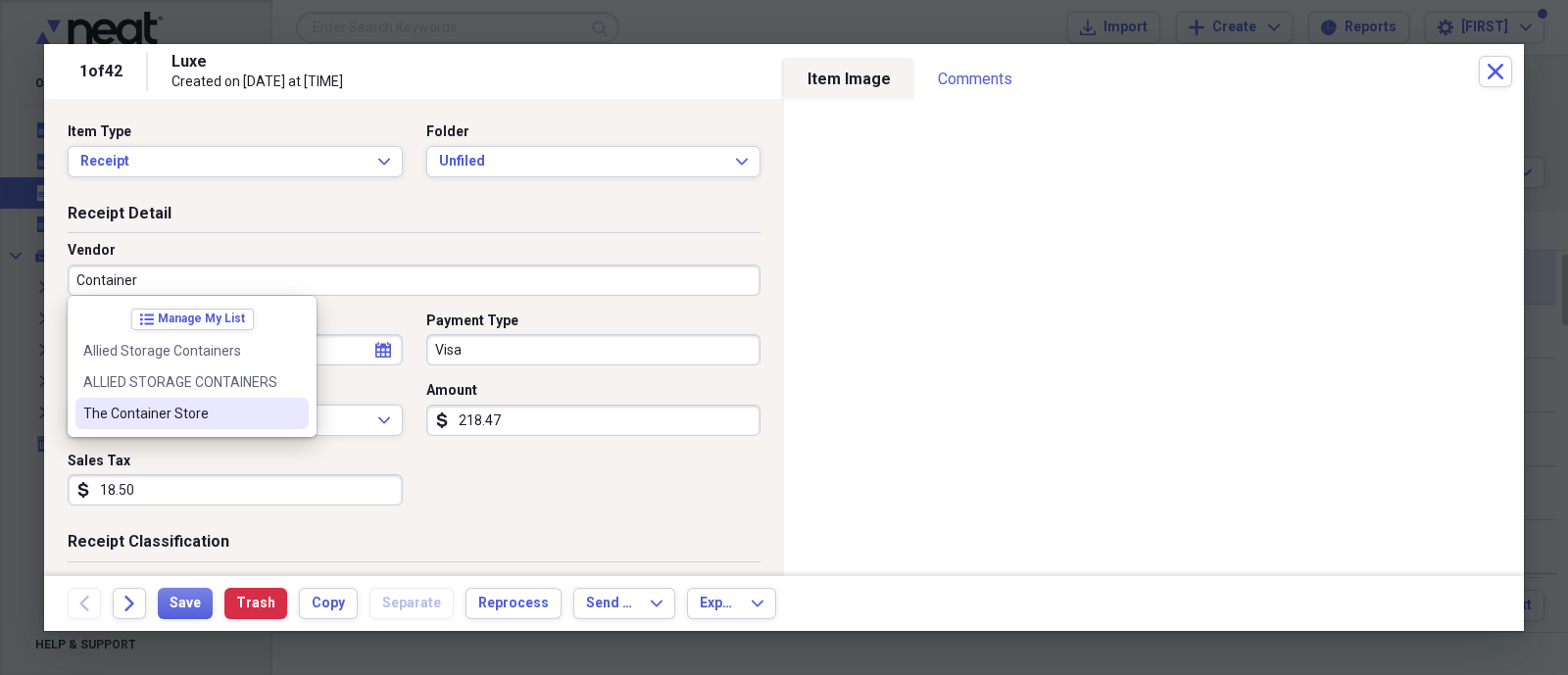 click on "list Manage My List Allied Storage Containers ALLIED STORAGE CONTAINERS The Container Store" at bounding box center (192, 366) 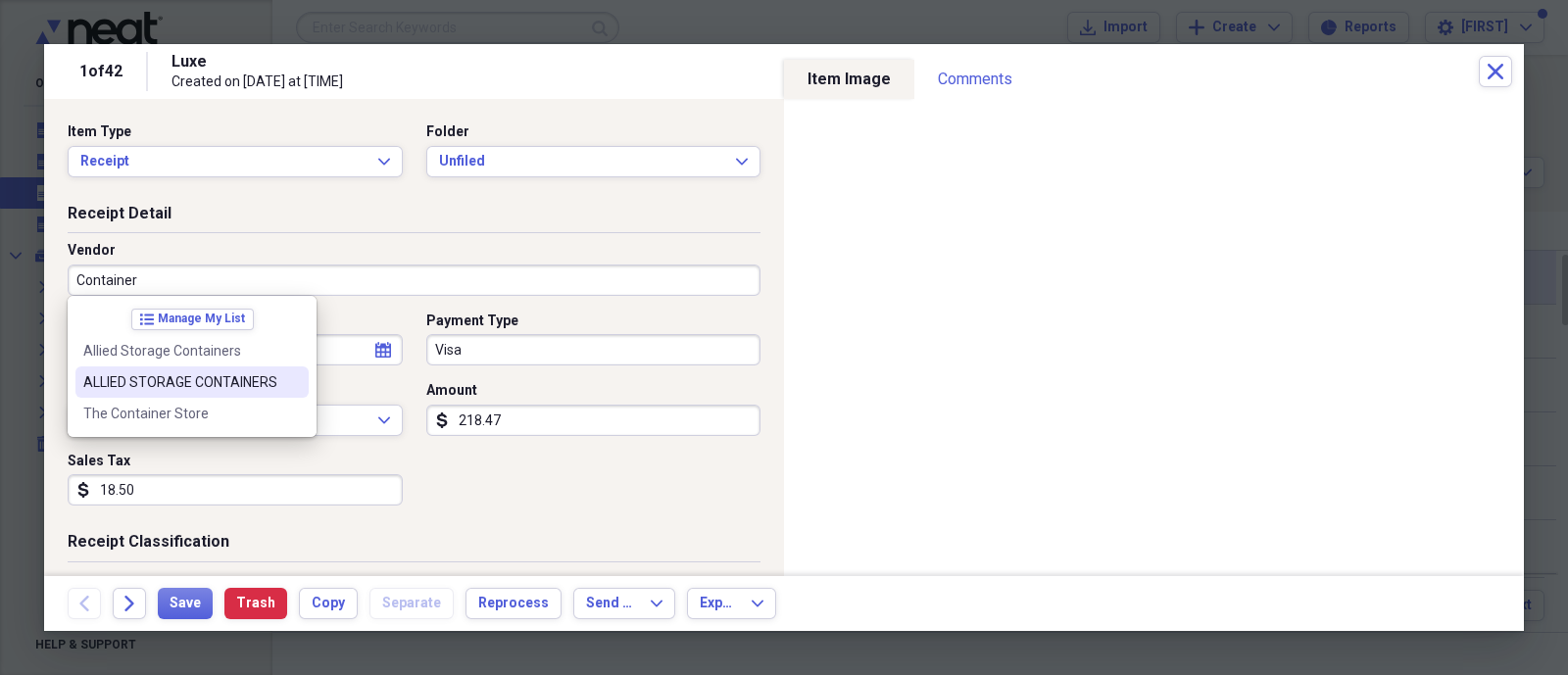 click on "ALLIED STORAGE CONTAINERS" at bounding box center (192, 382) 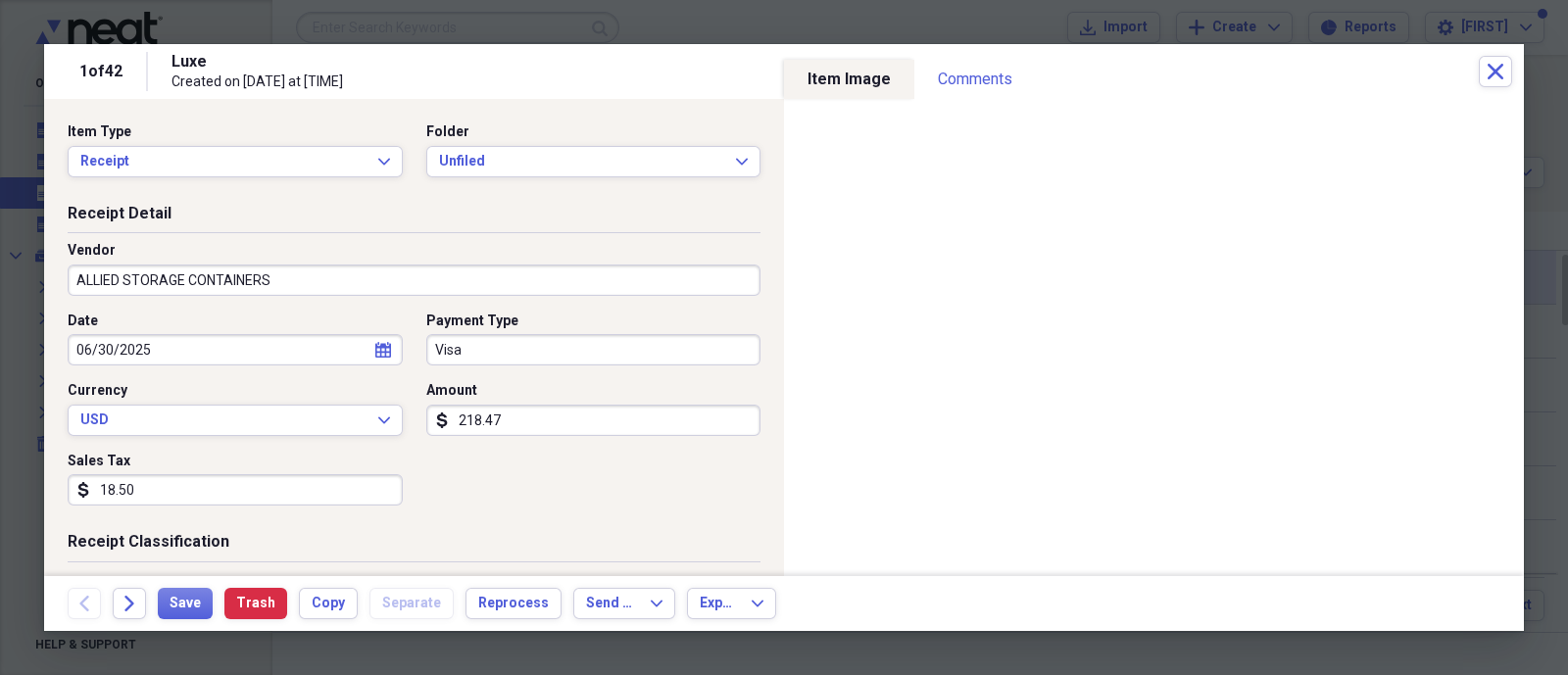 drag, startPoint x: 322, startPoint y: 273, endPoint x: 0, endPoint y: 290, distance: 322.4484 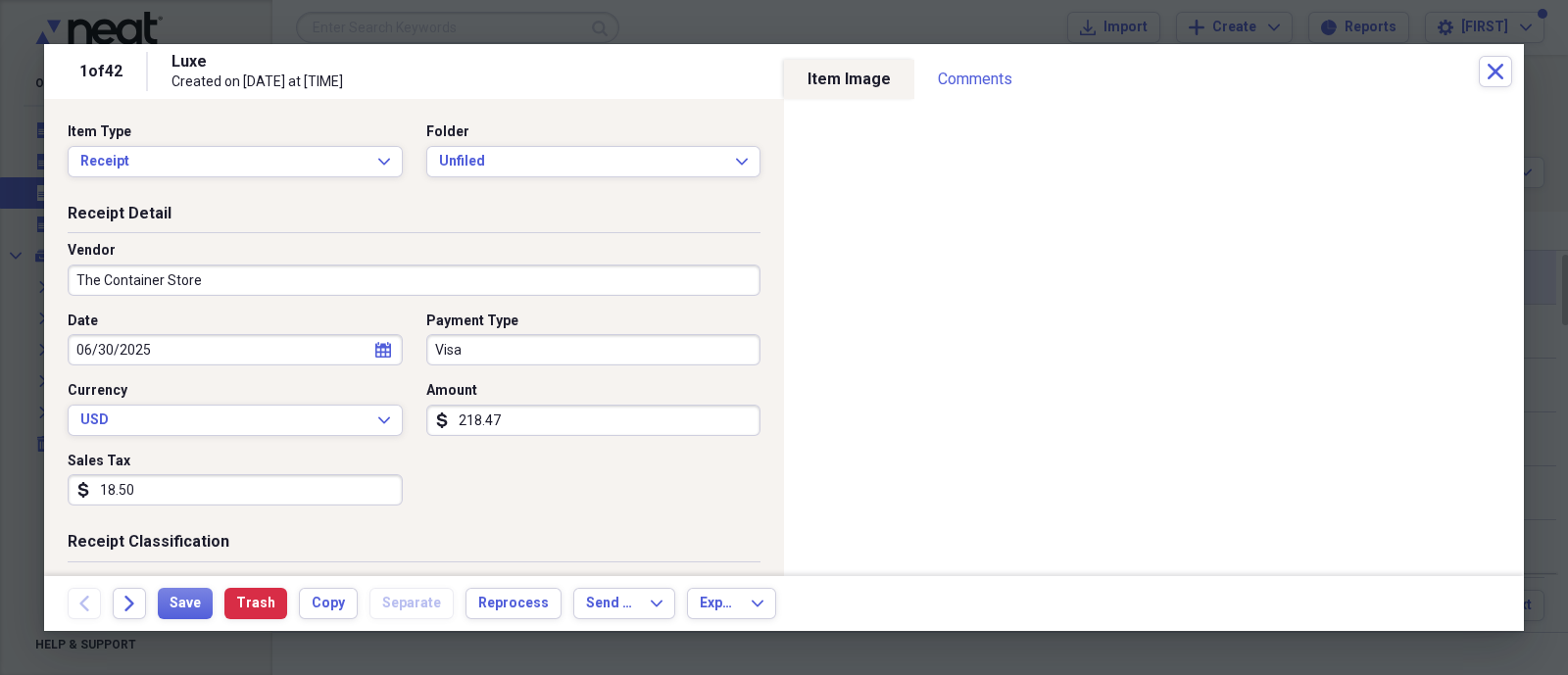 type on "The Container Store" 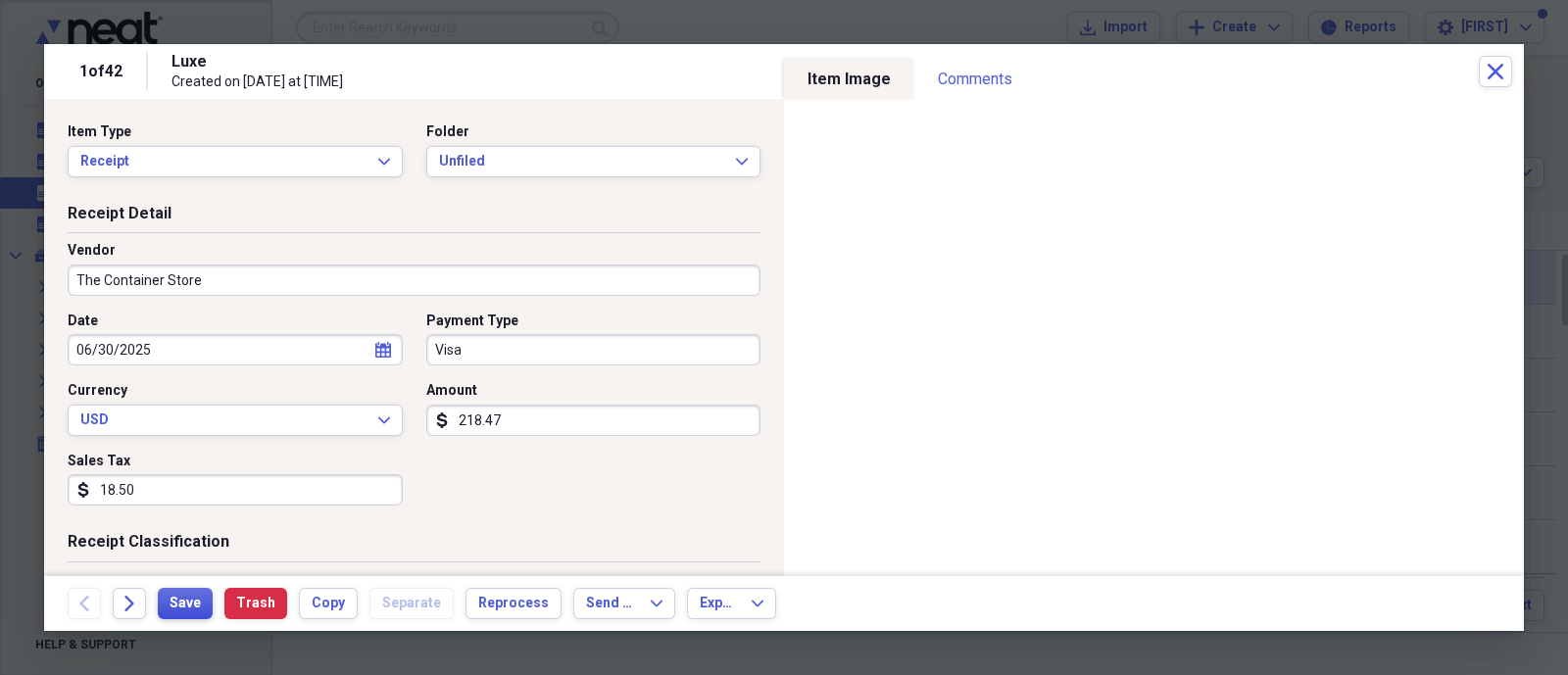 click on "Save" at bounding box center (185, 603) 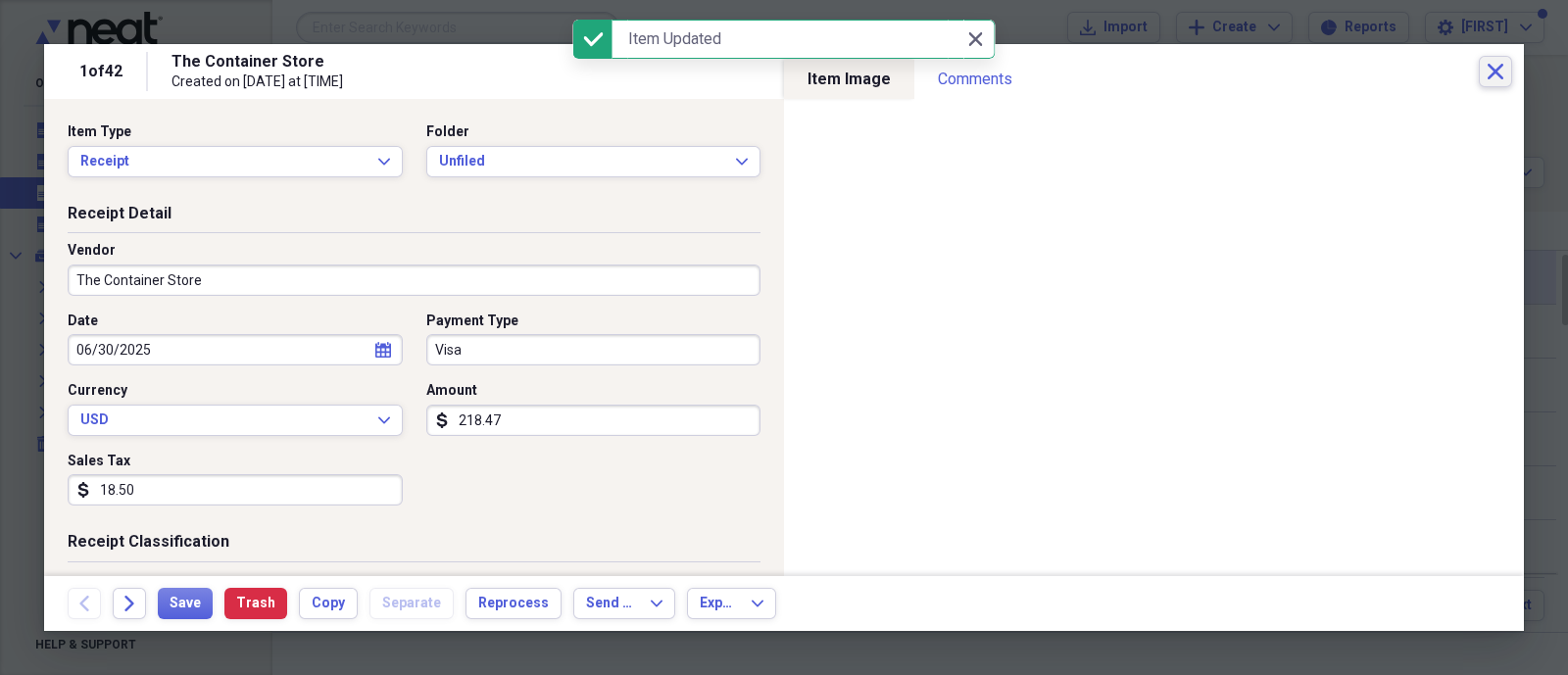 click on "Close" at bounding box center [1495, 72] 